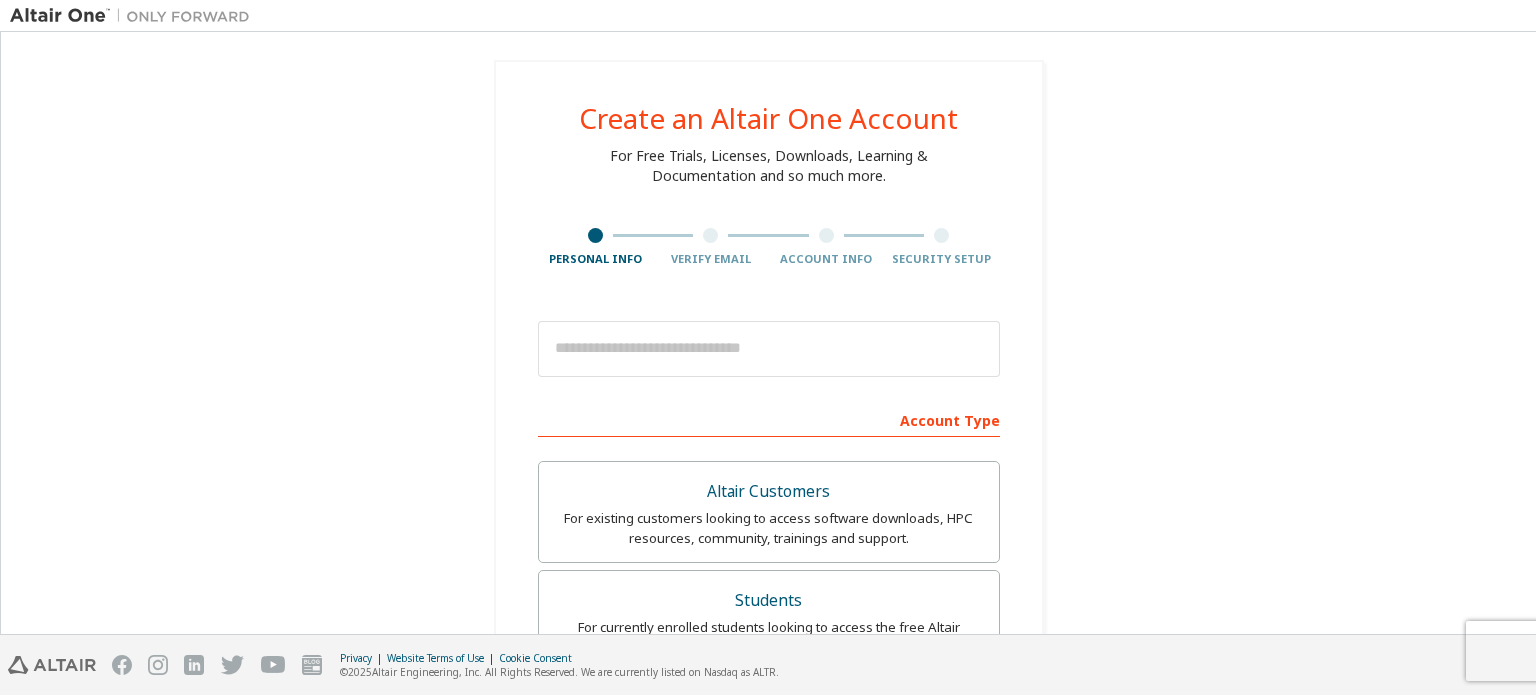 scroll, scrollTop: 0, scrollLeft: 0, axis: both 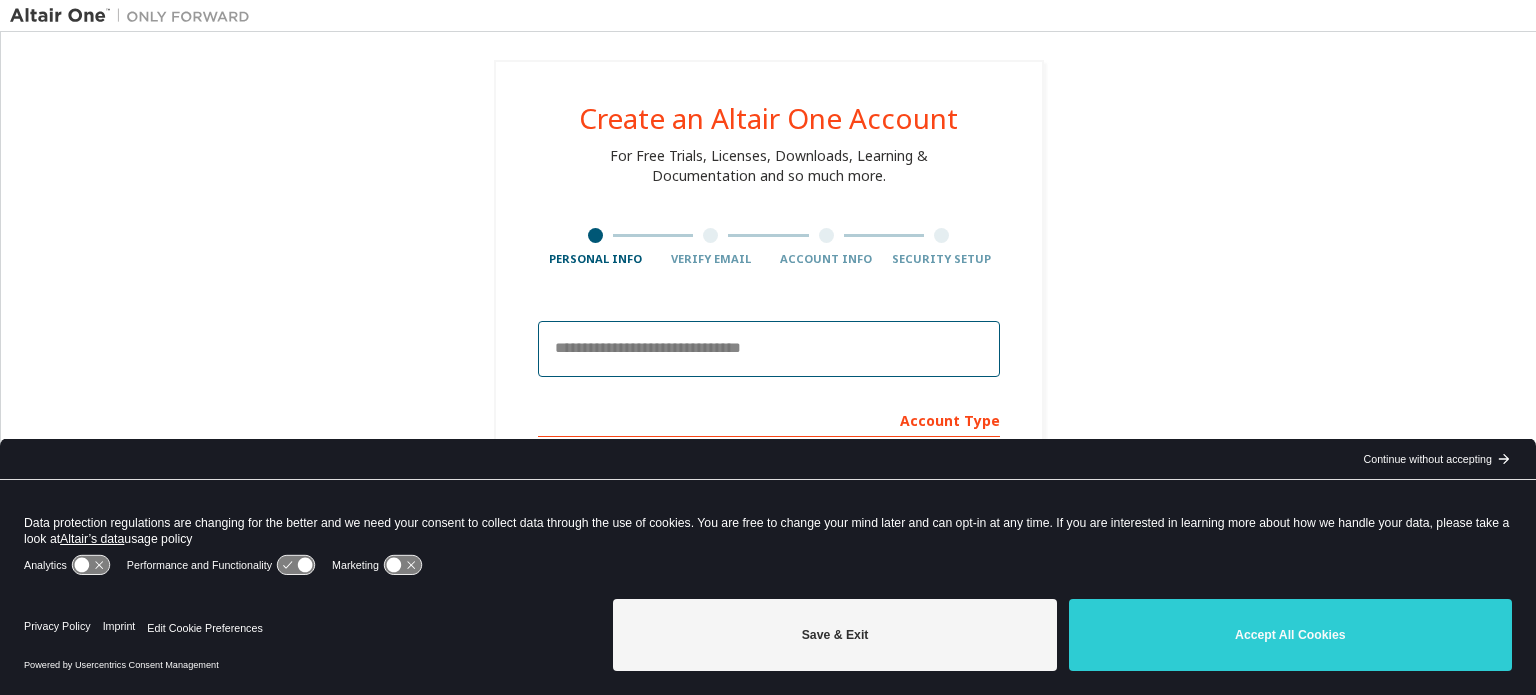 click at bounding box center (769, 349) 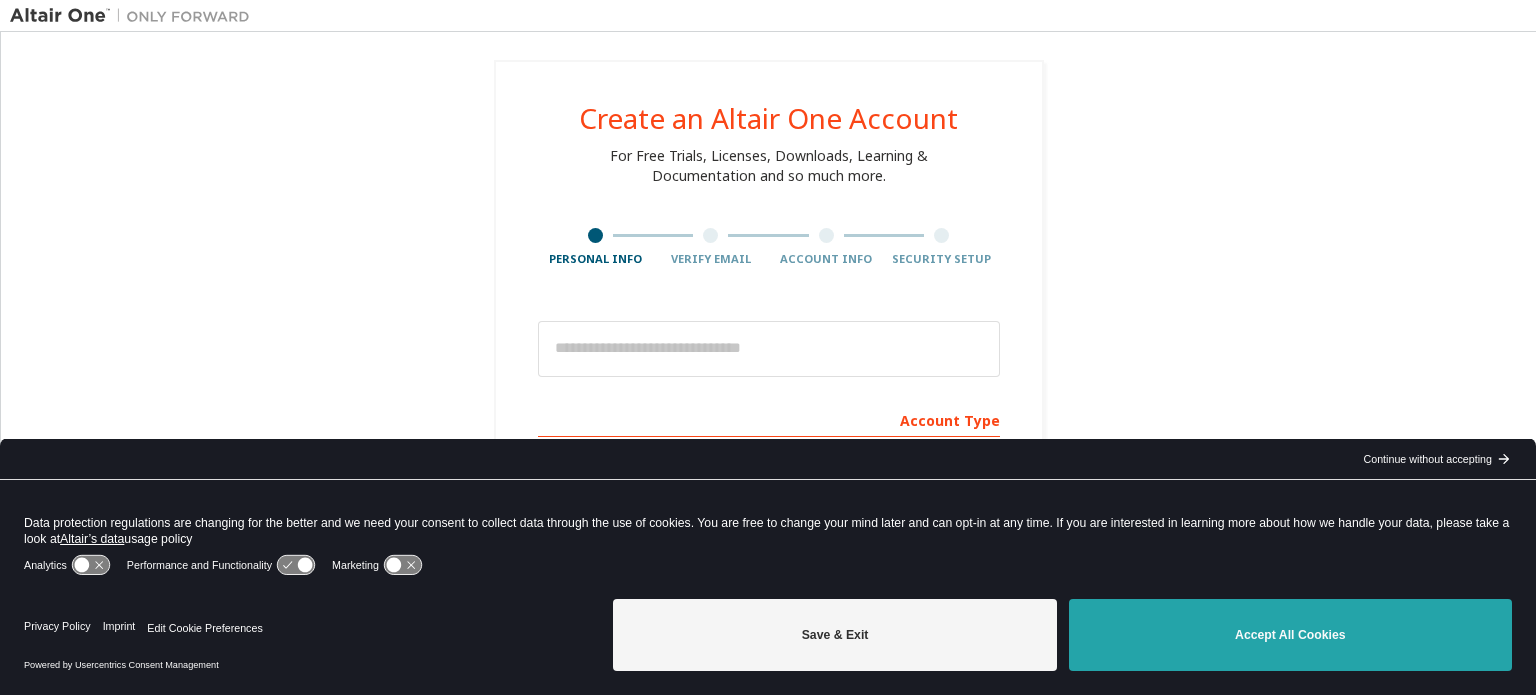 click on "Accept All Cookies" at bounding box center (1290, 635) 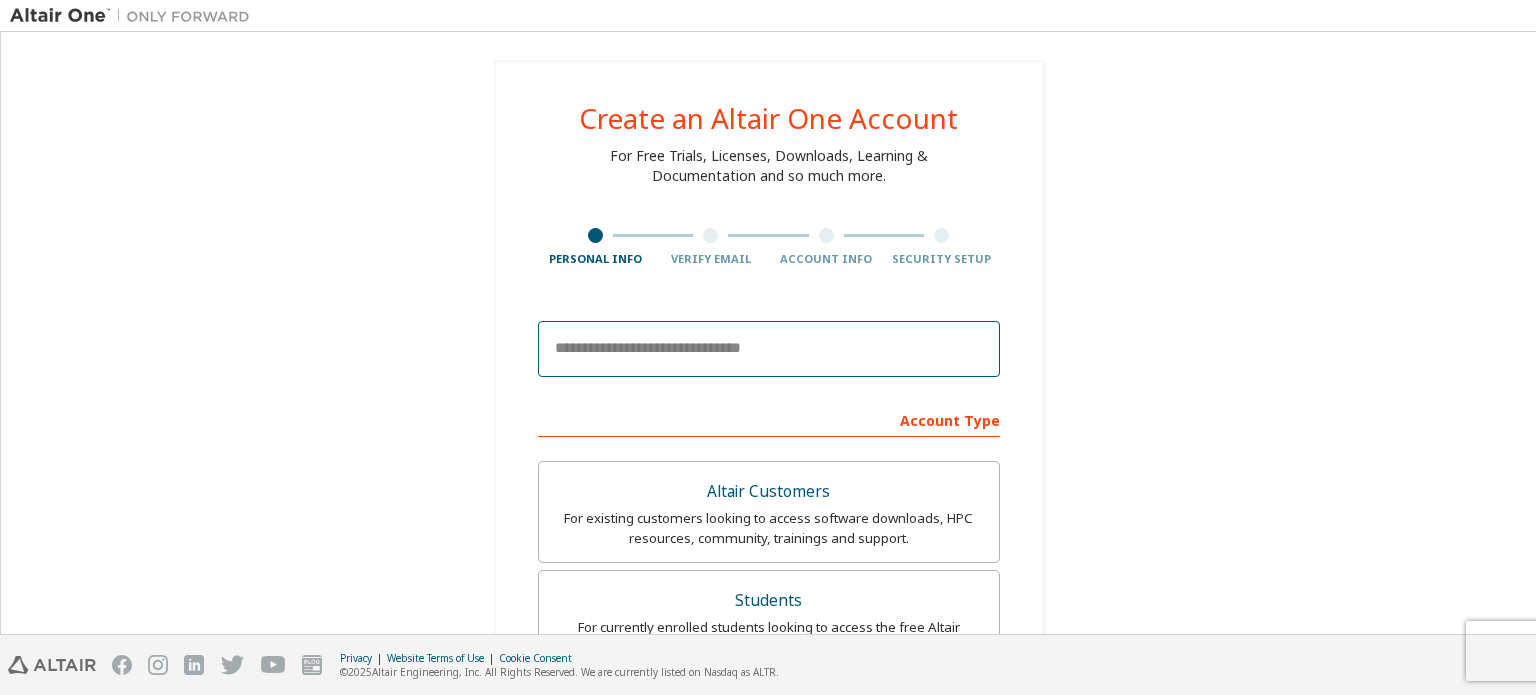 click at bounding box center (769, 349) 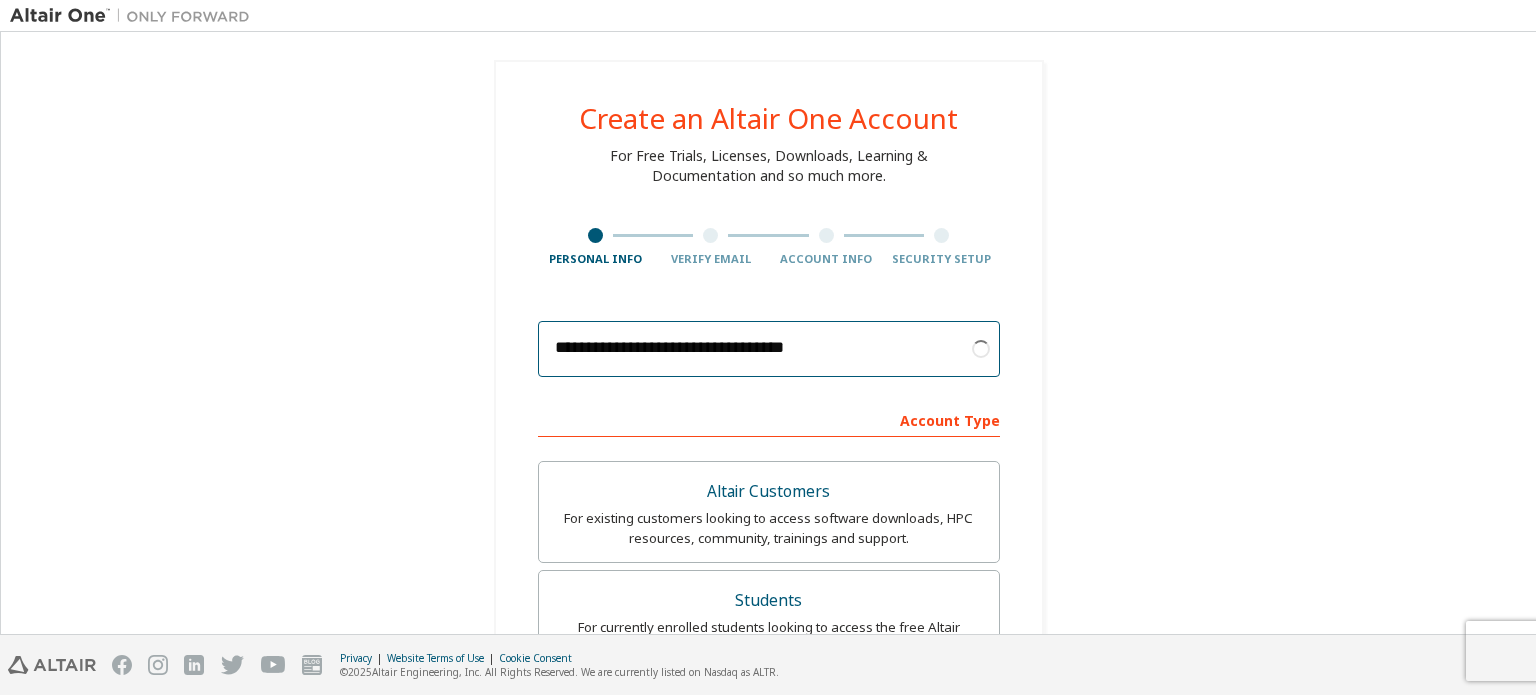 scroll, scrollTop: 110, scrollLeft: 0, axis: vertical 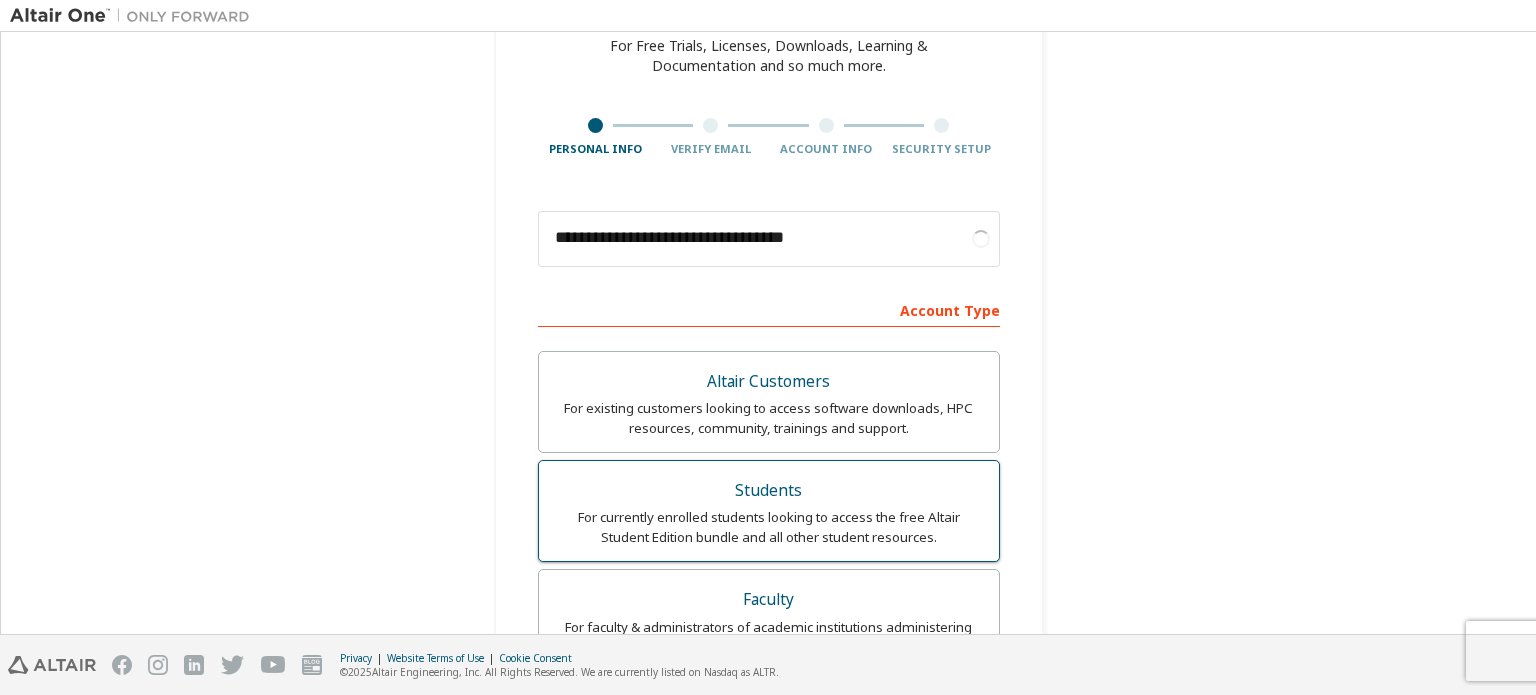 click on "Students" at bounding box center [769, 491] 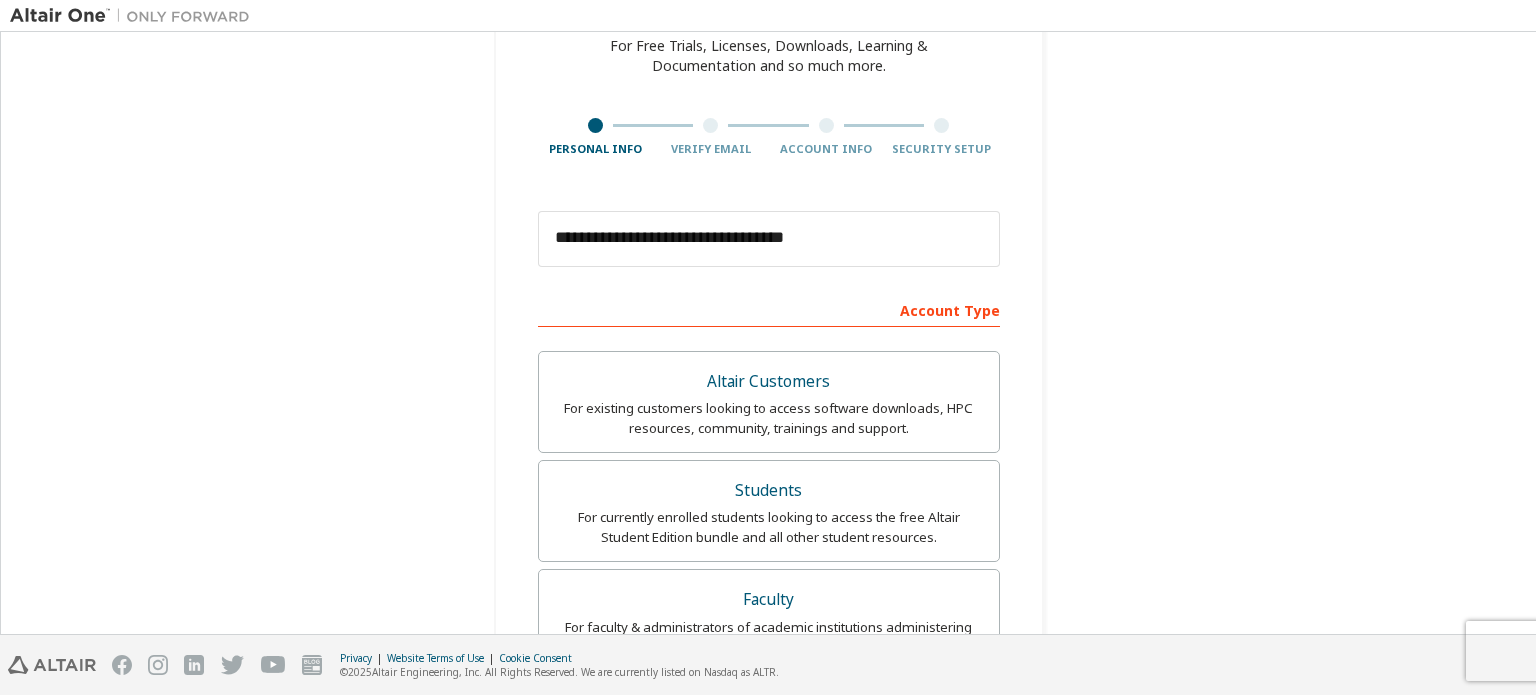 scroll, scrollTop: 152, scrollLeft: 0, axis: vertical 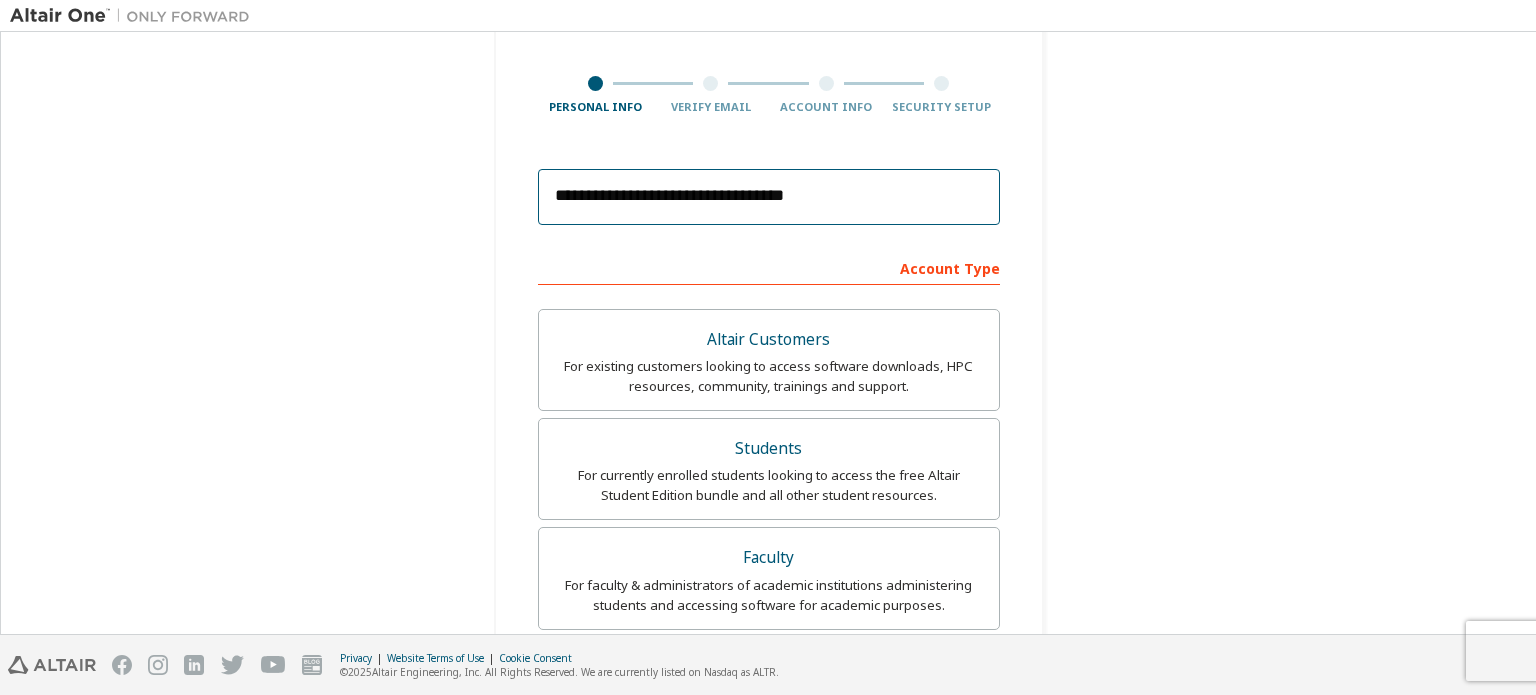 click on "**********" at bounding box center (769, 197) 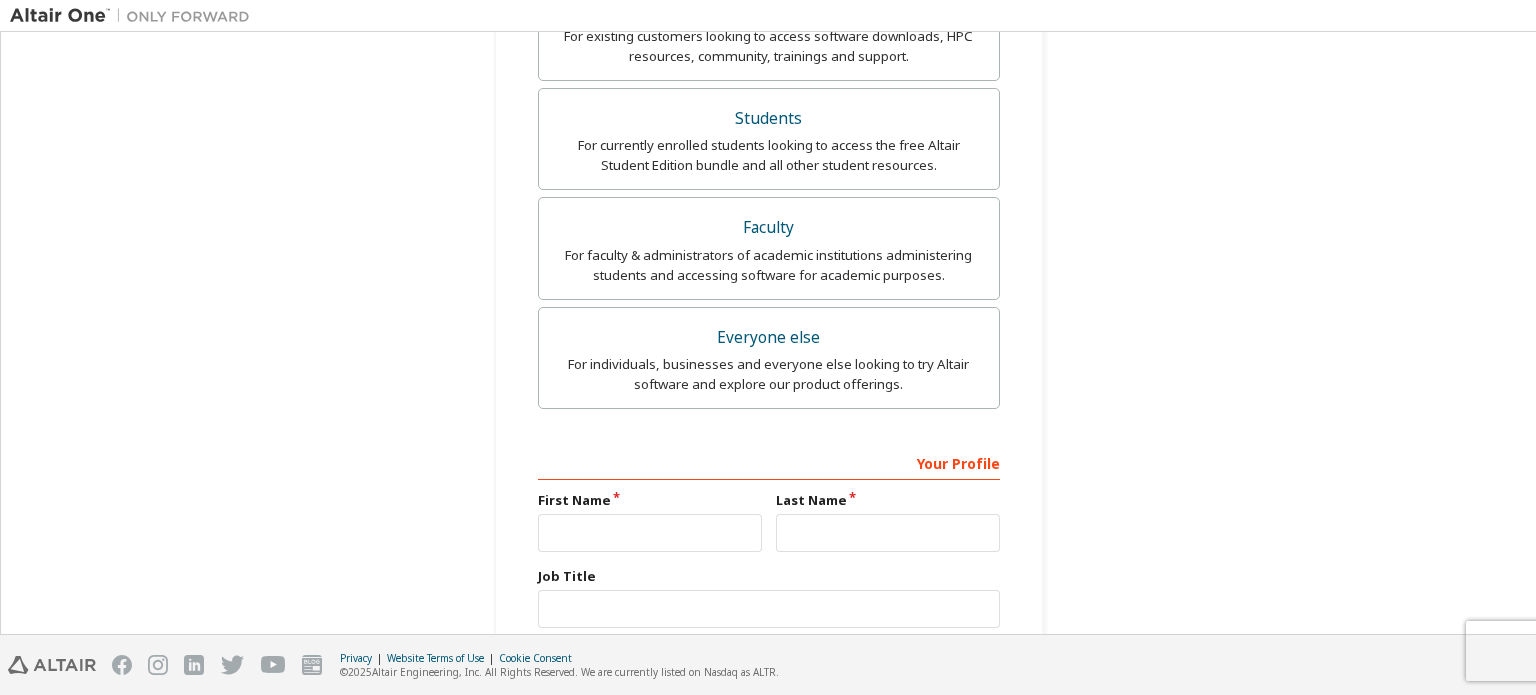 scroll, scrollTop: 491, scrollLeft: 0, axis: vertical 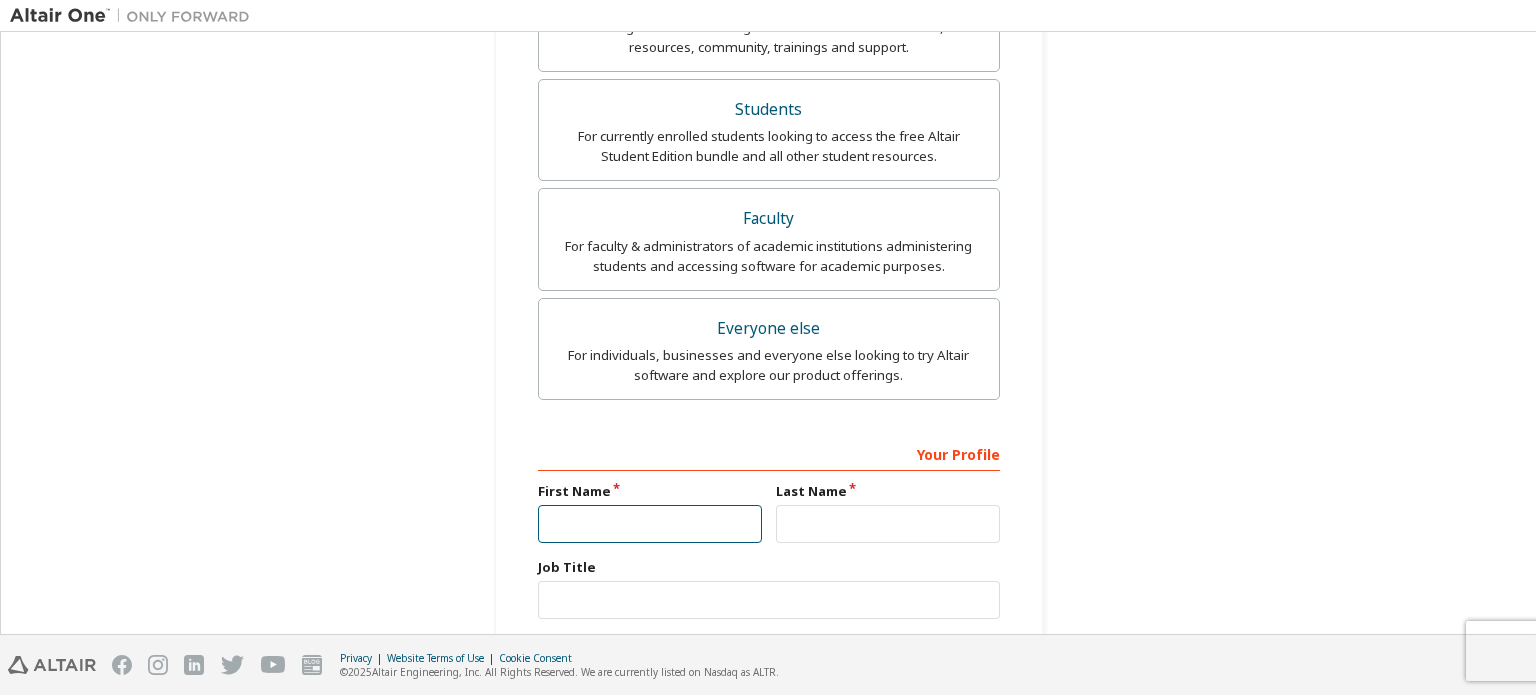 click at bounding box center (650, 524) 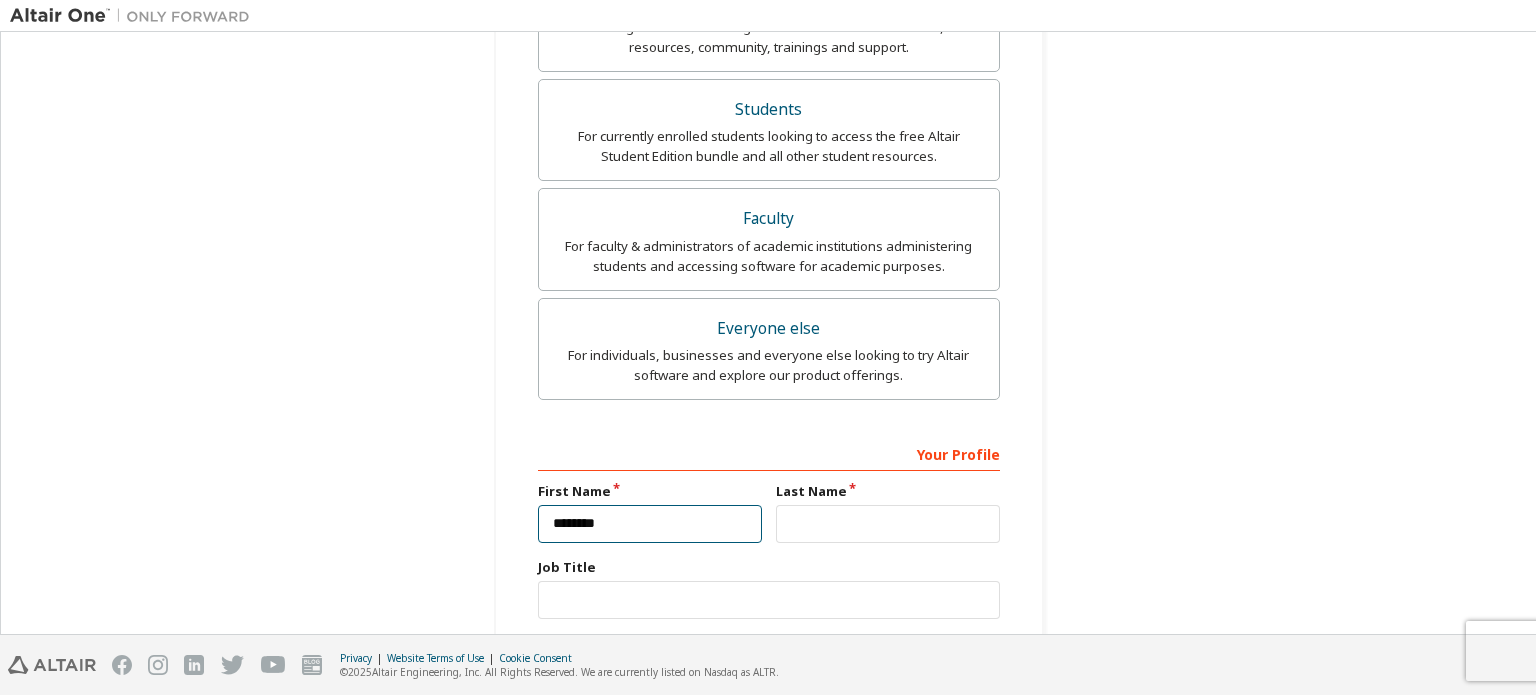 type on "********" 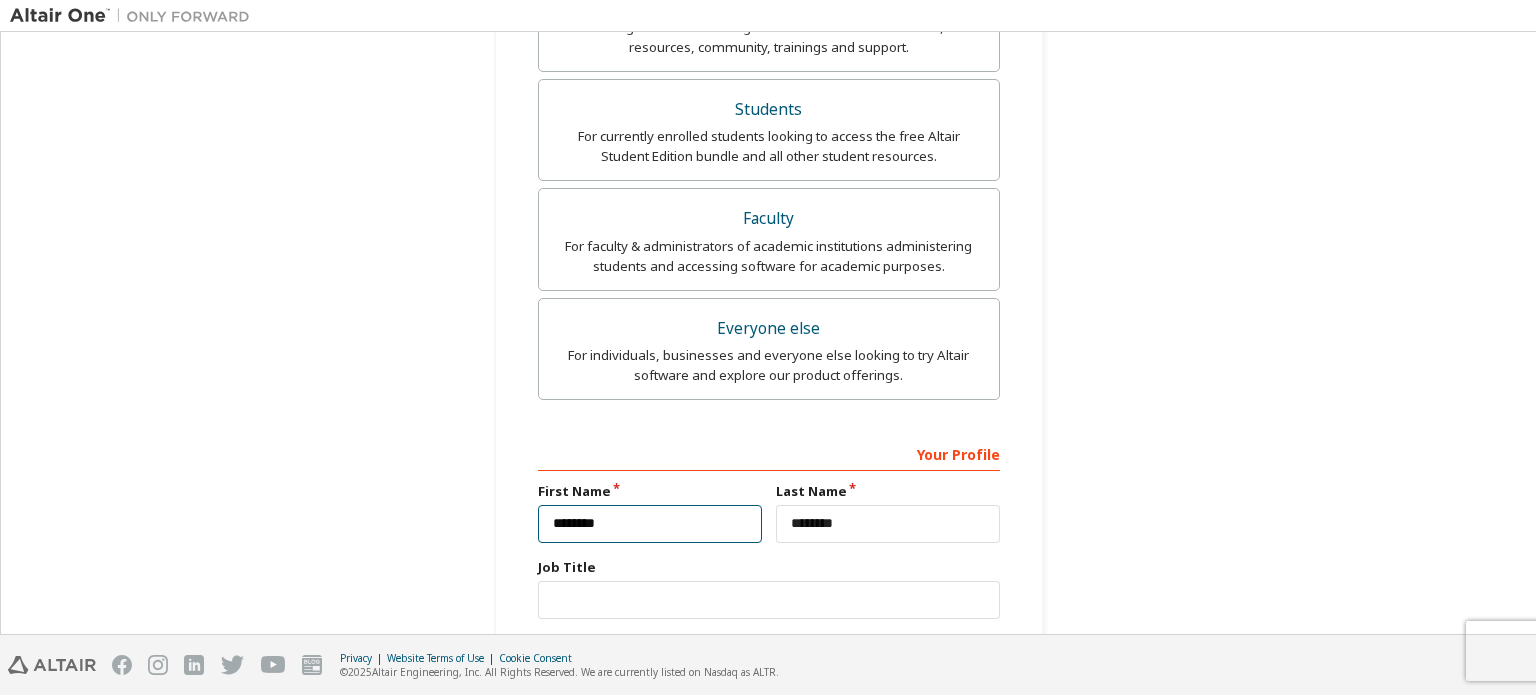 scroll, scrollTop: 548, scrollLeft: 0, axis: vertical 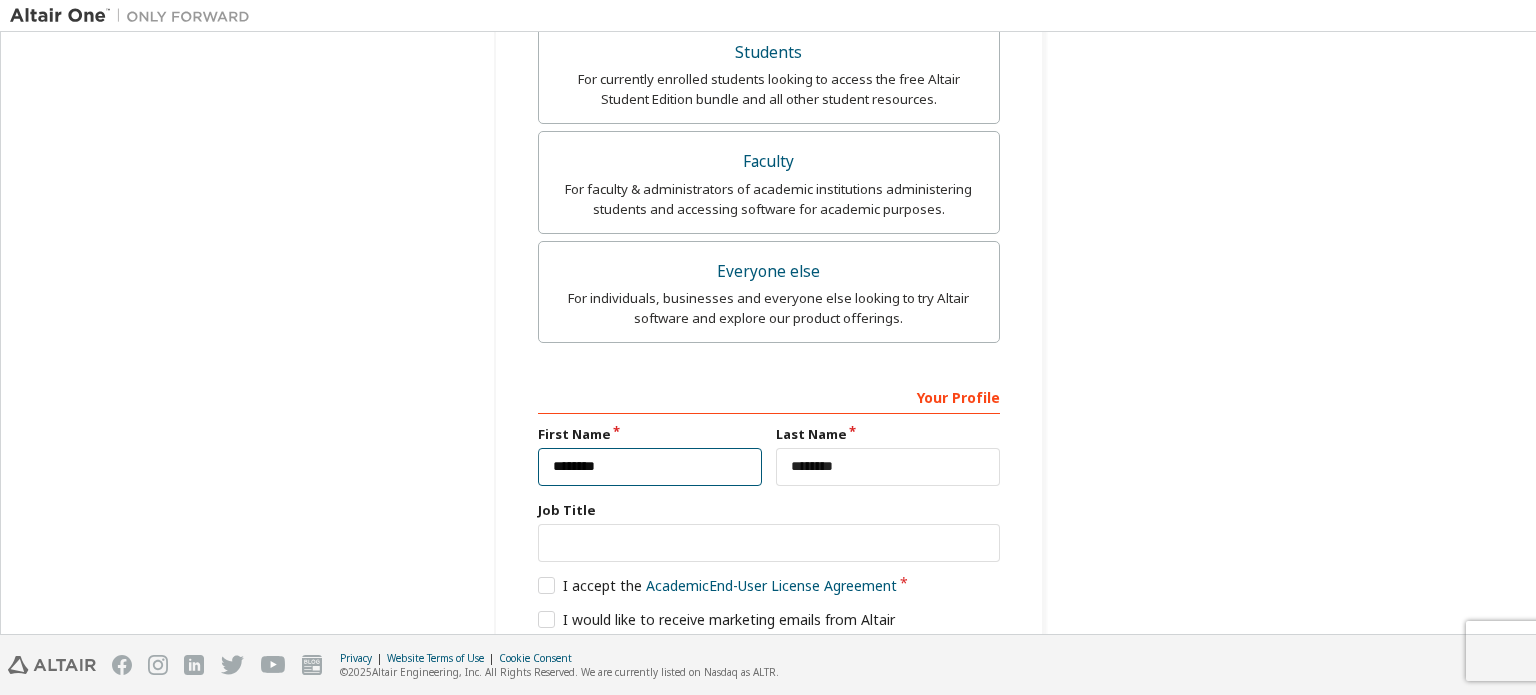 click on "********" at bounding box center [650, 467] 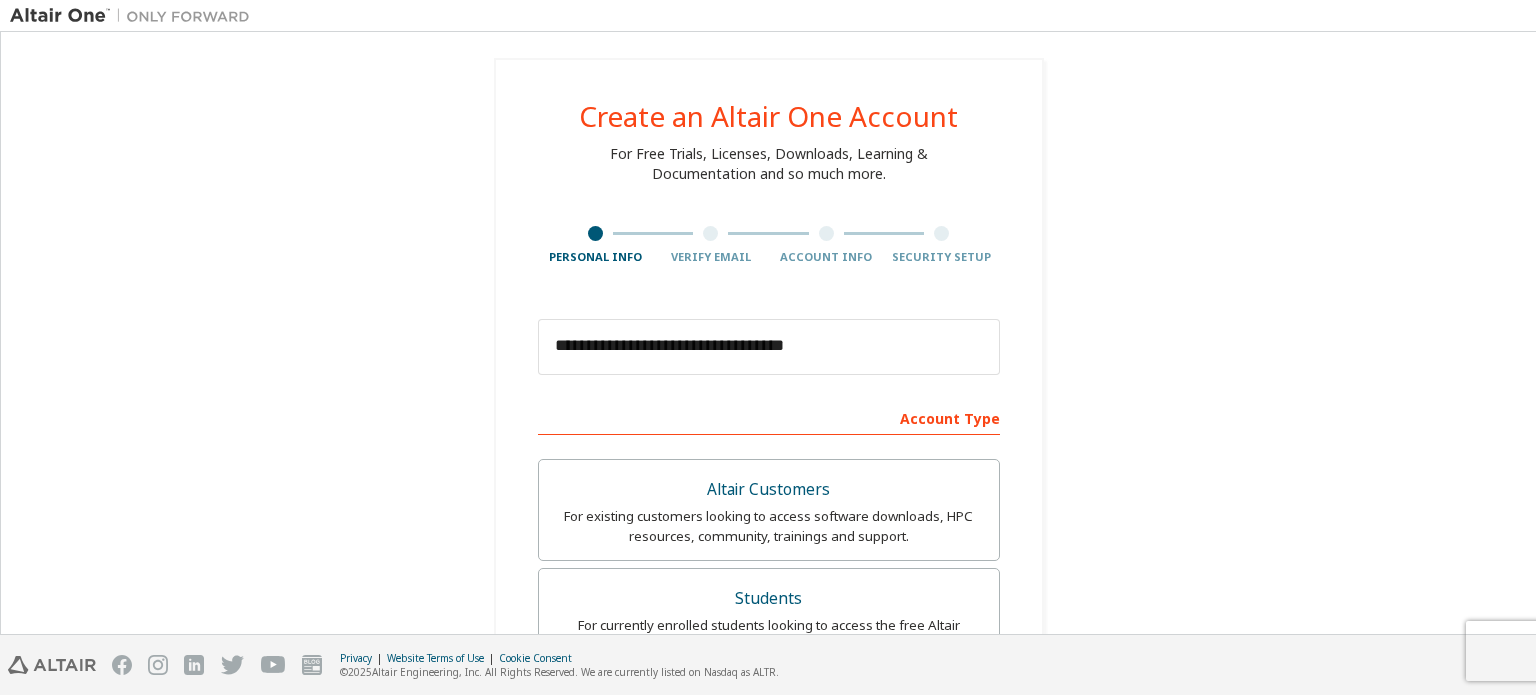 scroll, scrollTop: 0, scrollLeft: 0, axis: both 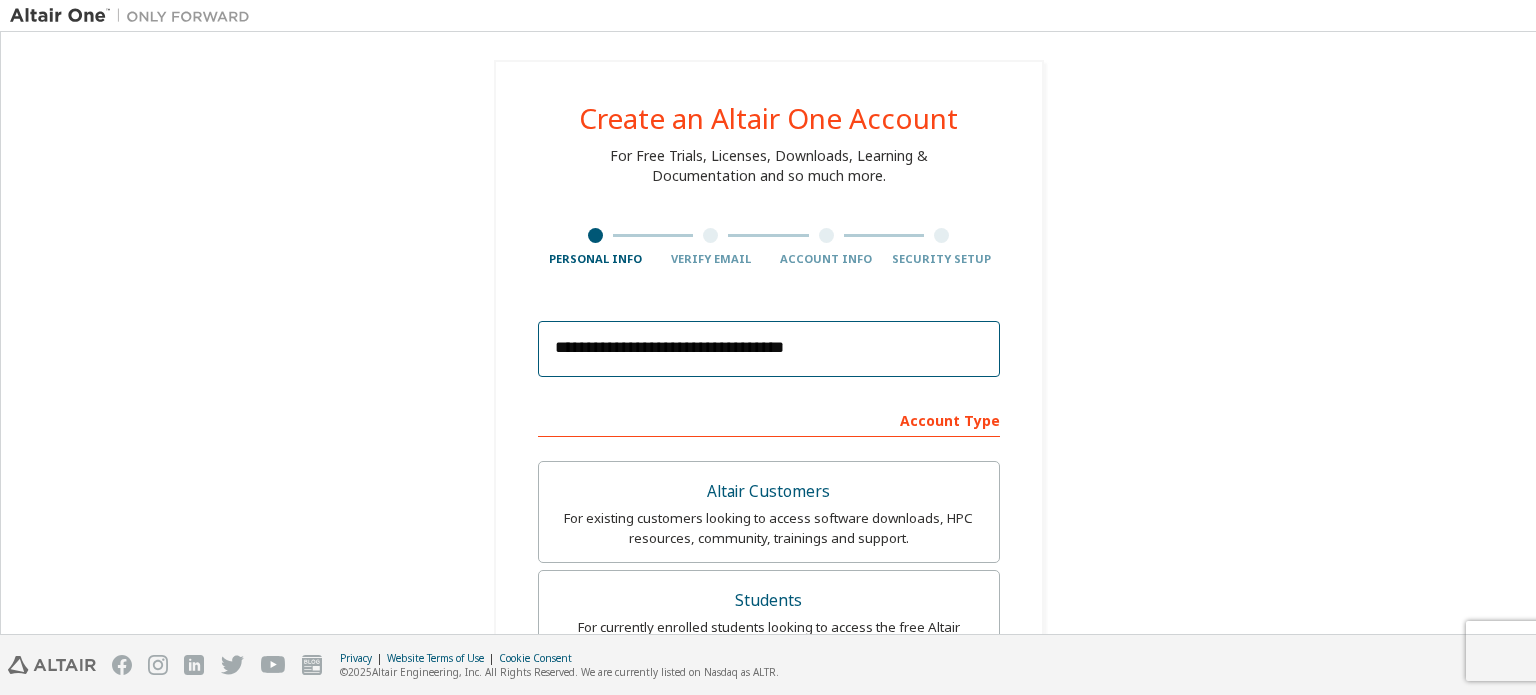 click on "**********" at bounding box center [769, 349] 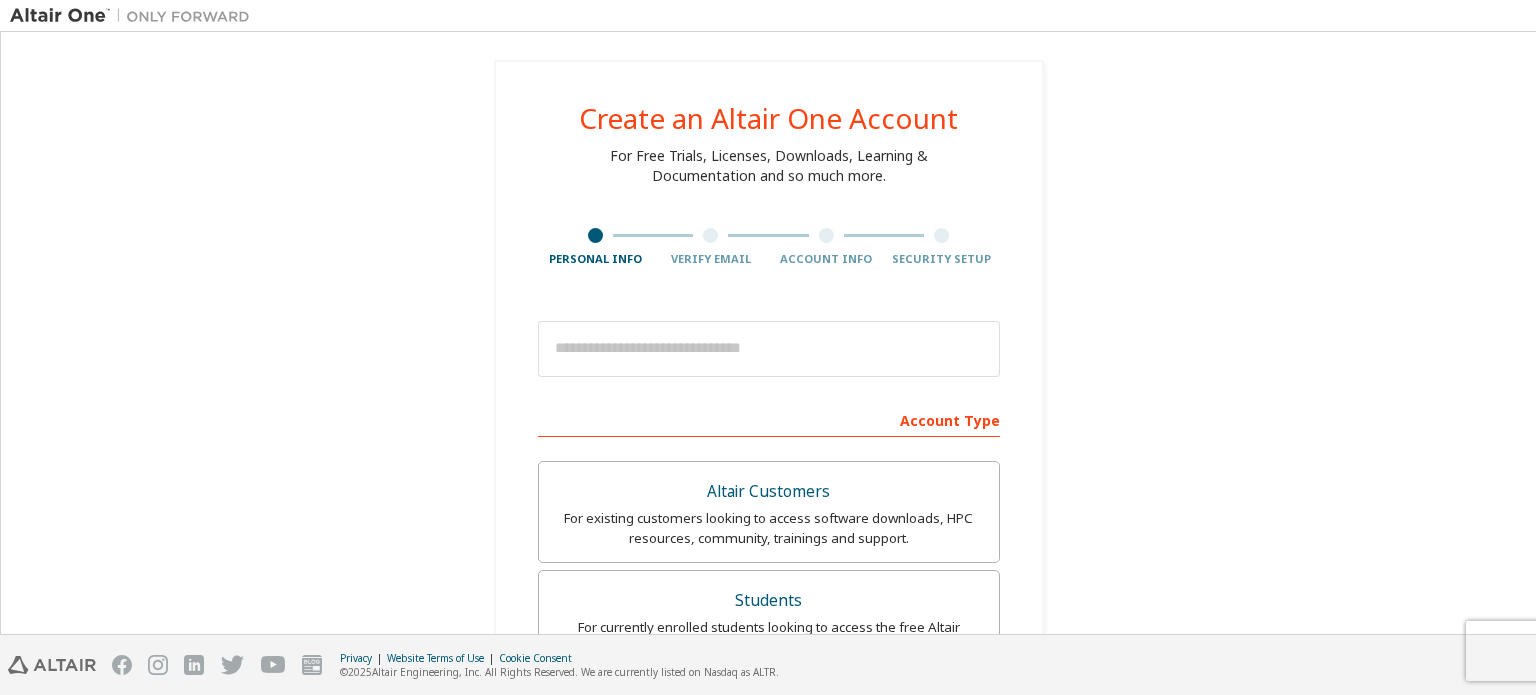 scroll, scrollTop: 0, scrollLeft: 0, axis: both 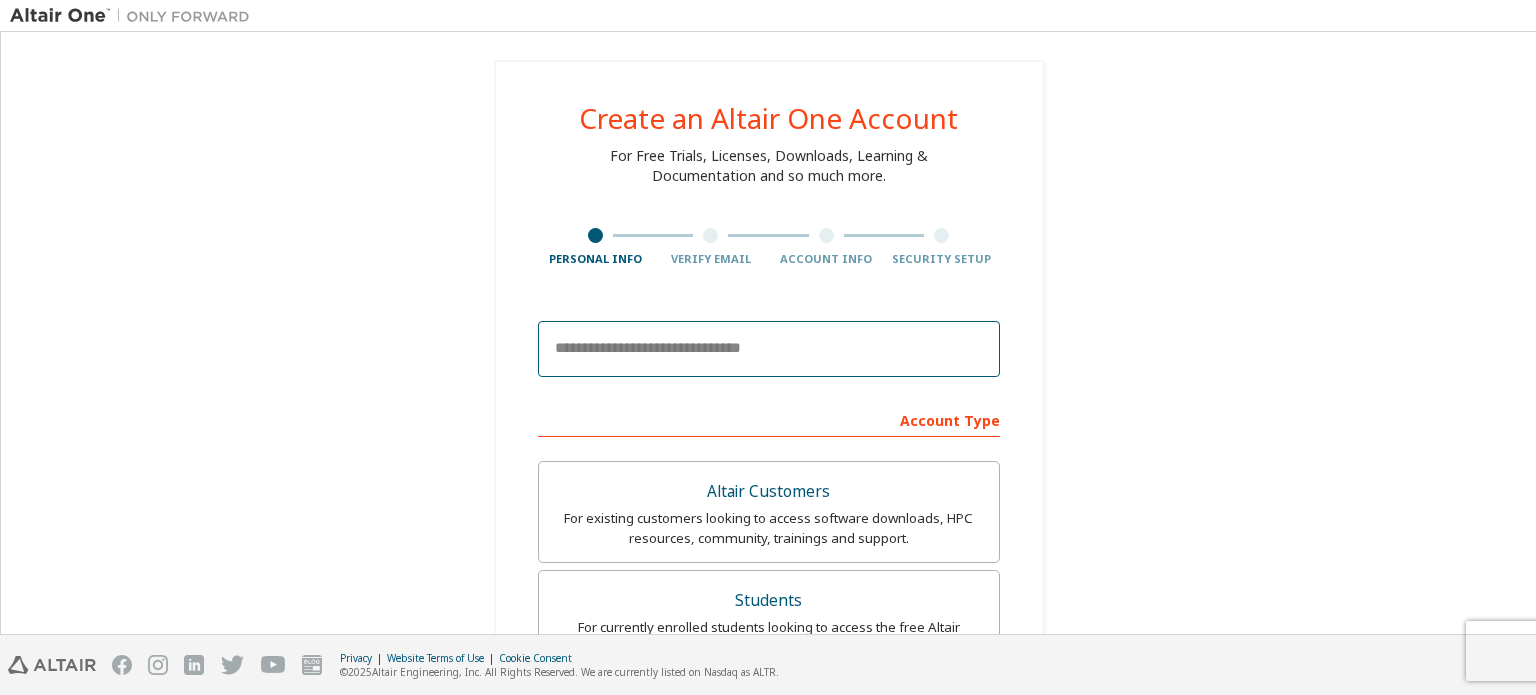 click at bounding box center (769, 349) 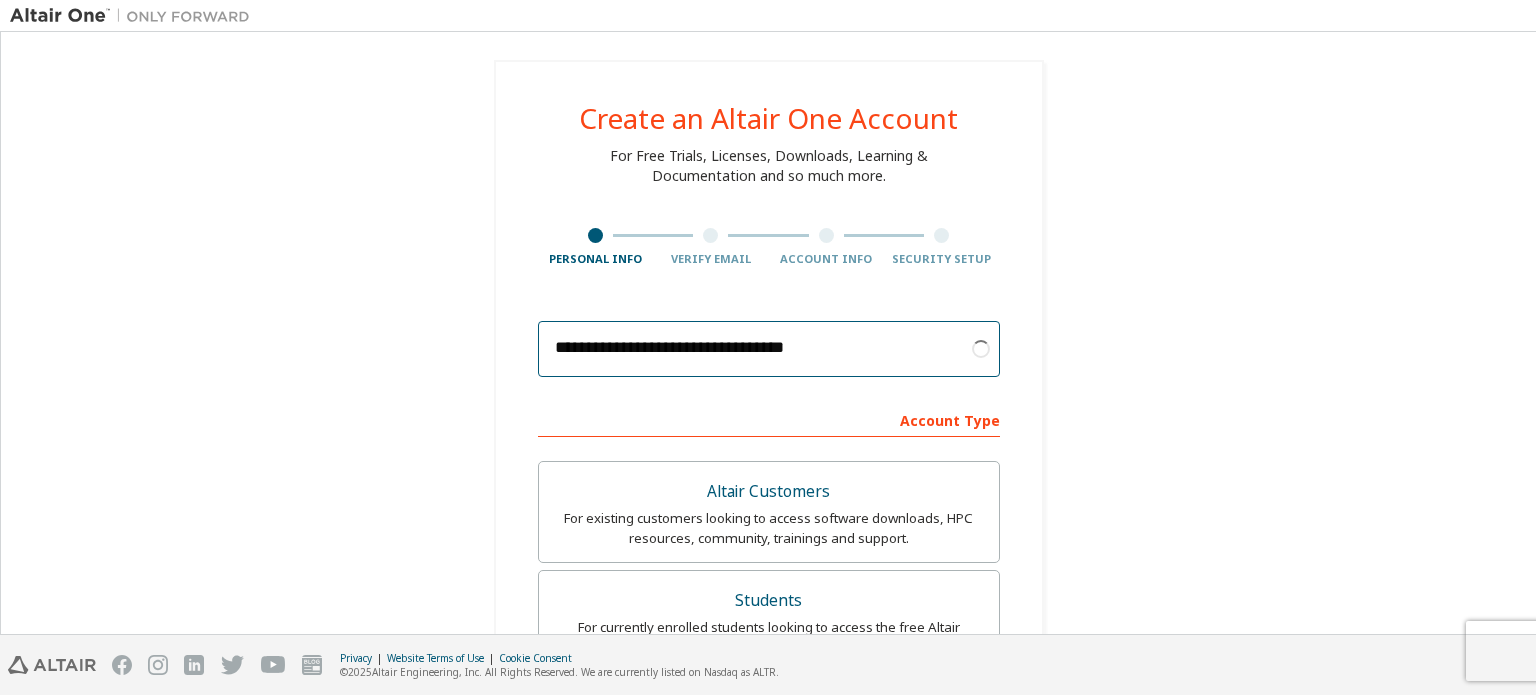 click on "**********" at bounding box center [769, 349] 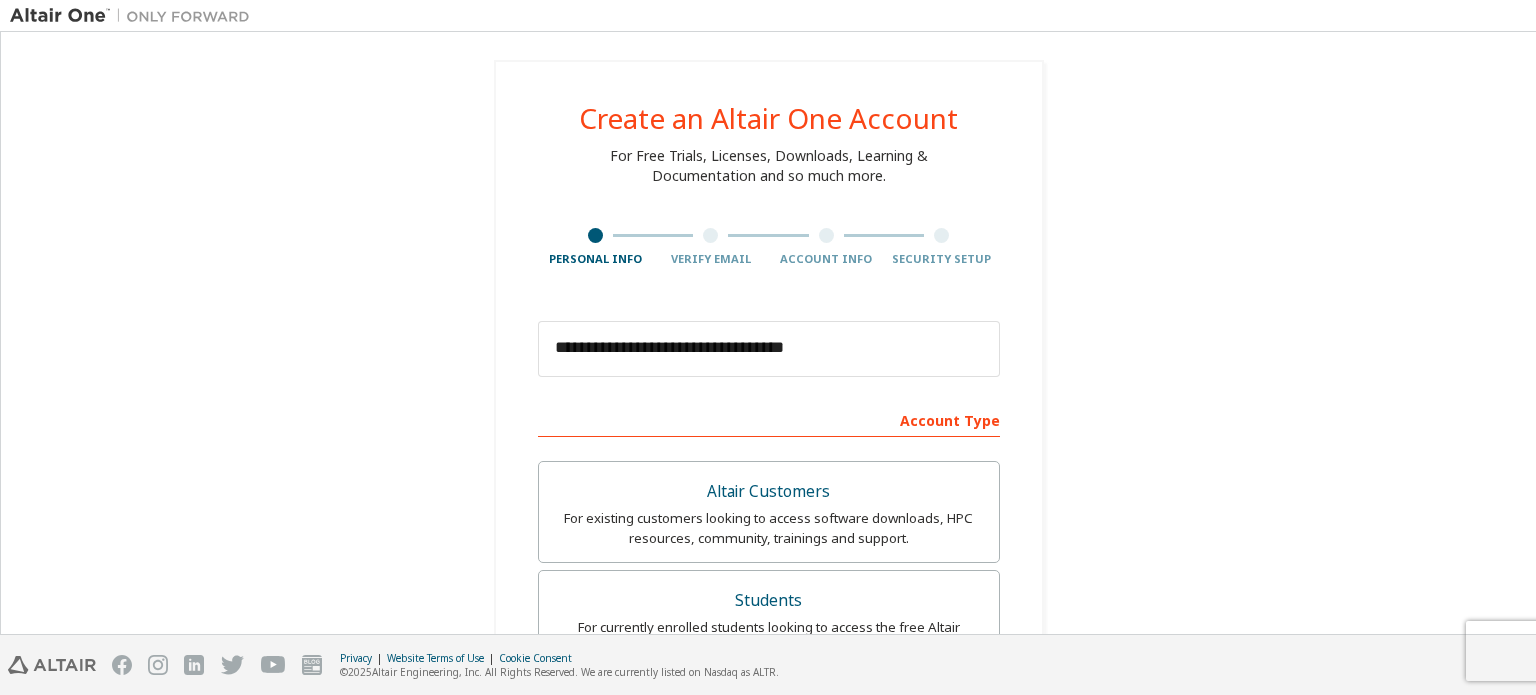 click on "**********" at bounding box center (768, 649) 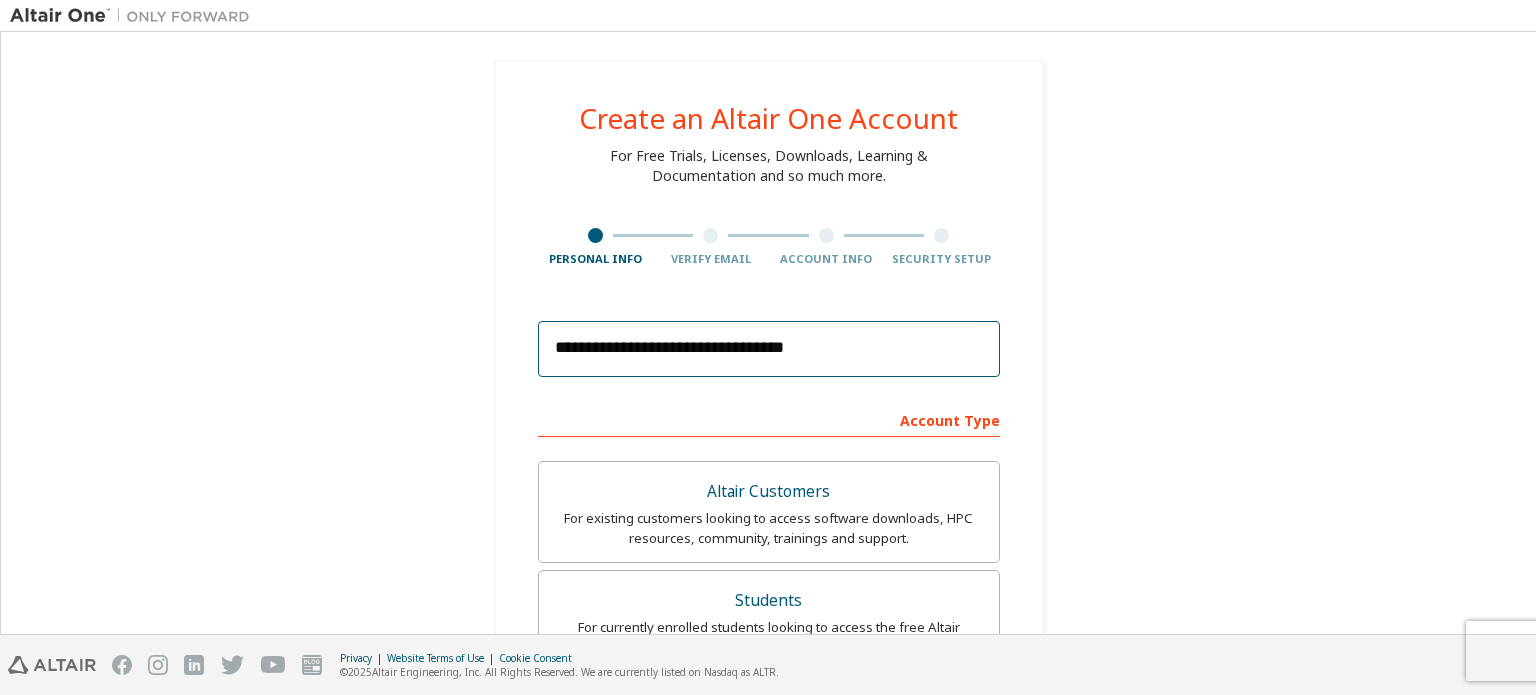 click on "**********" at bounding box center [769, 349] 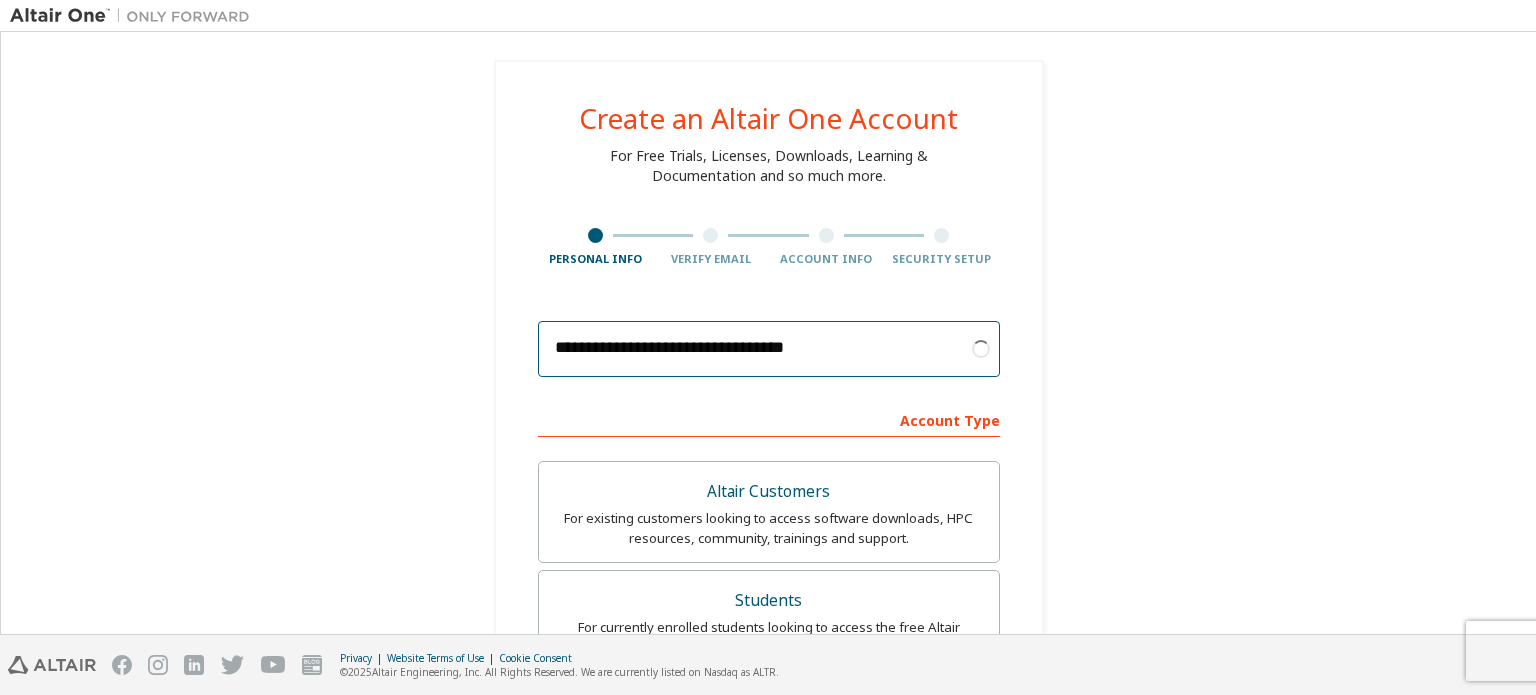 type on "**********" 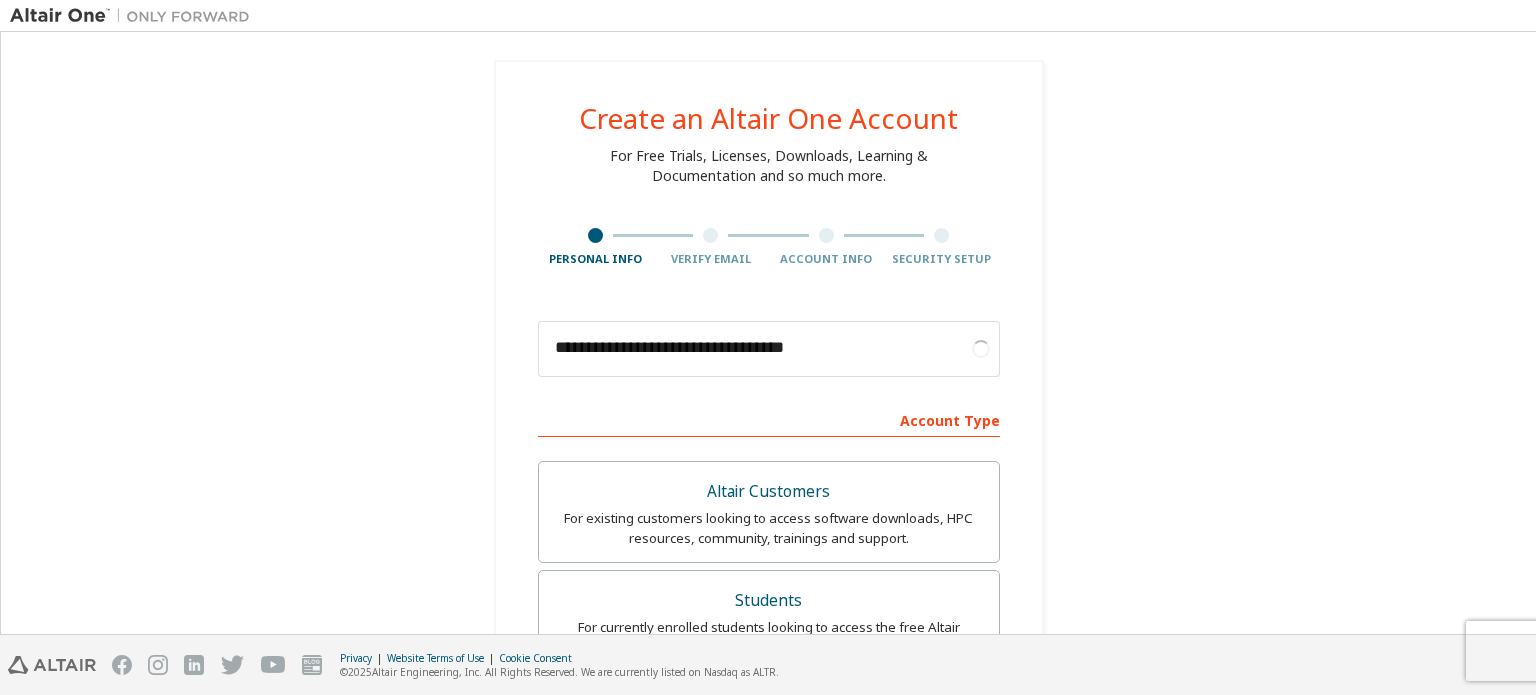 click on "**********" at bounding box center [768, 649] 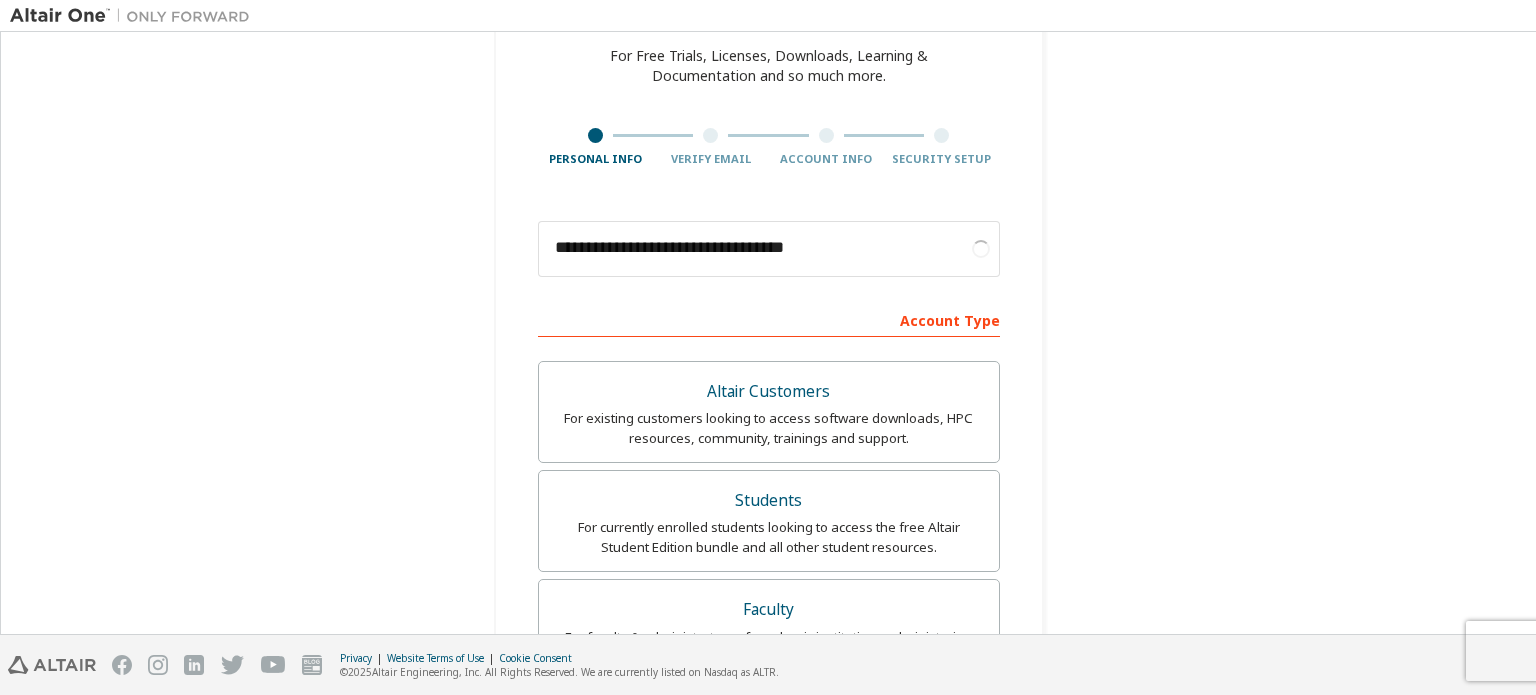 scroll, scrollTop: 238, scrollLeft: 0, axis: vertical 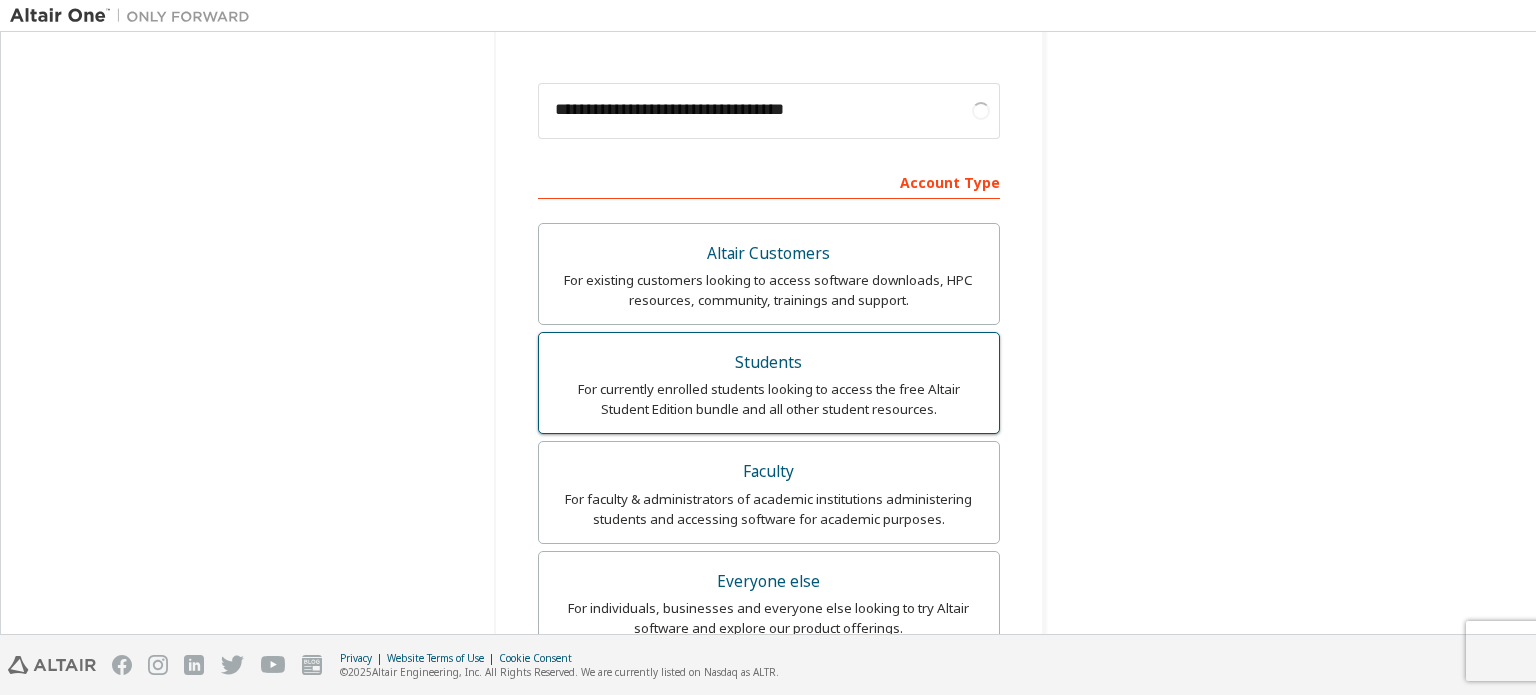 click on "Students" at bounding box center [769, 363] 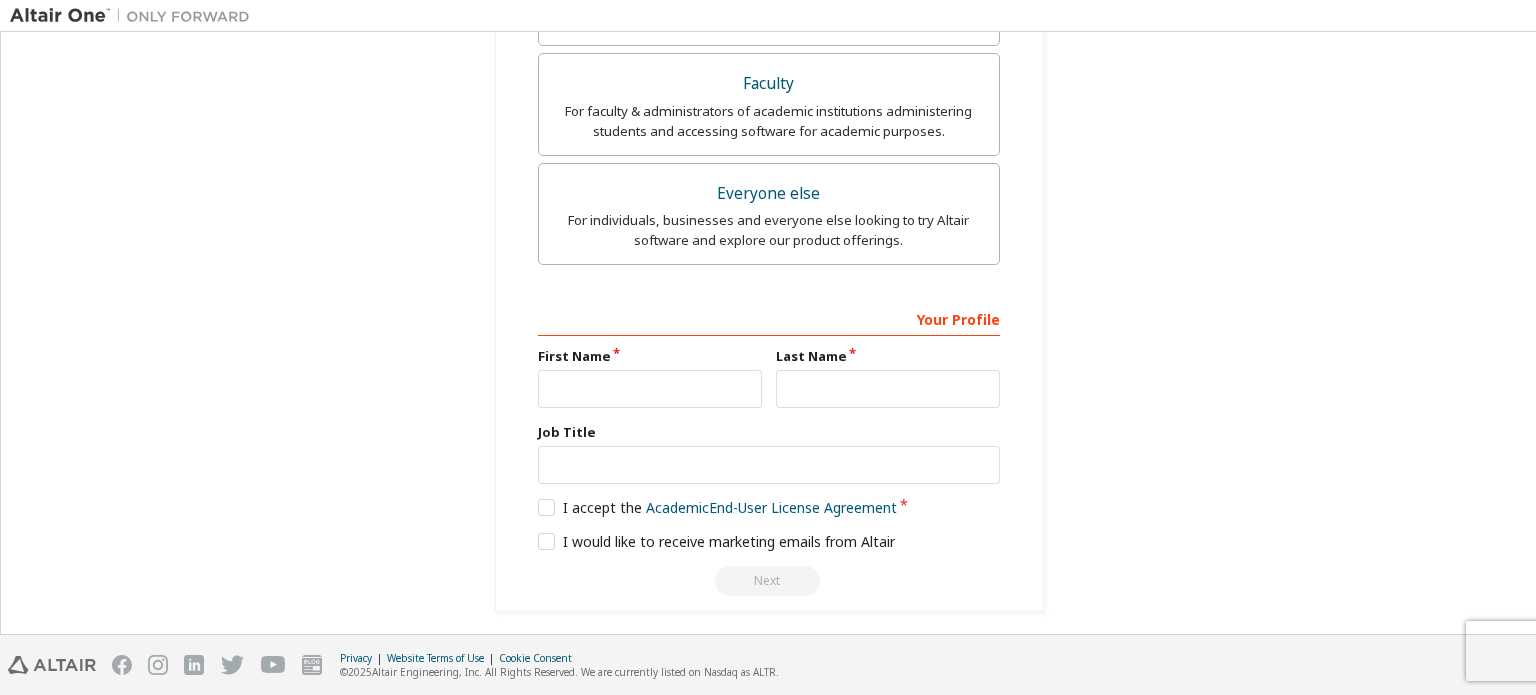 scroll, scrollTop: 627, scrollLeft: 0, axis: vertical 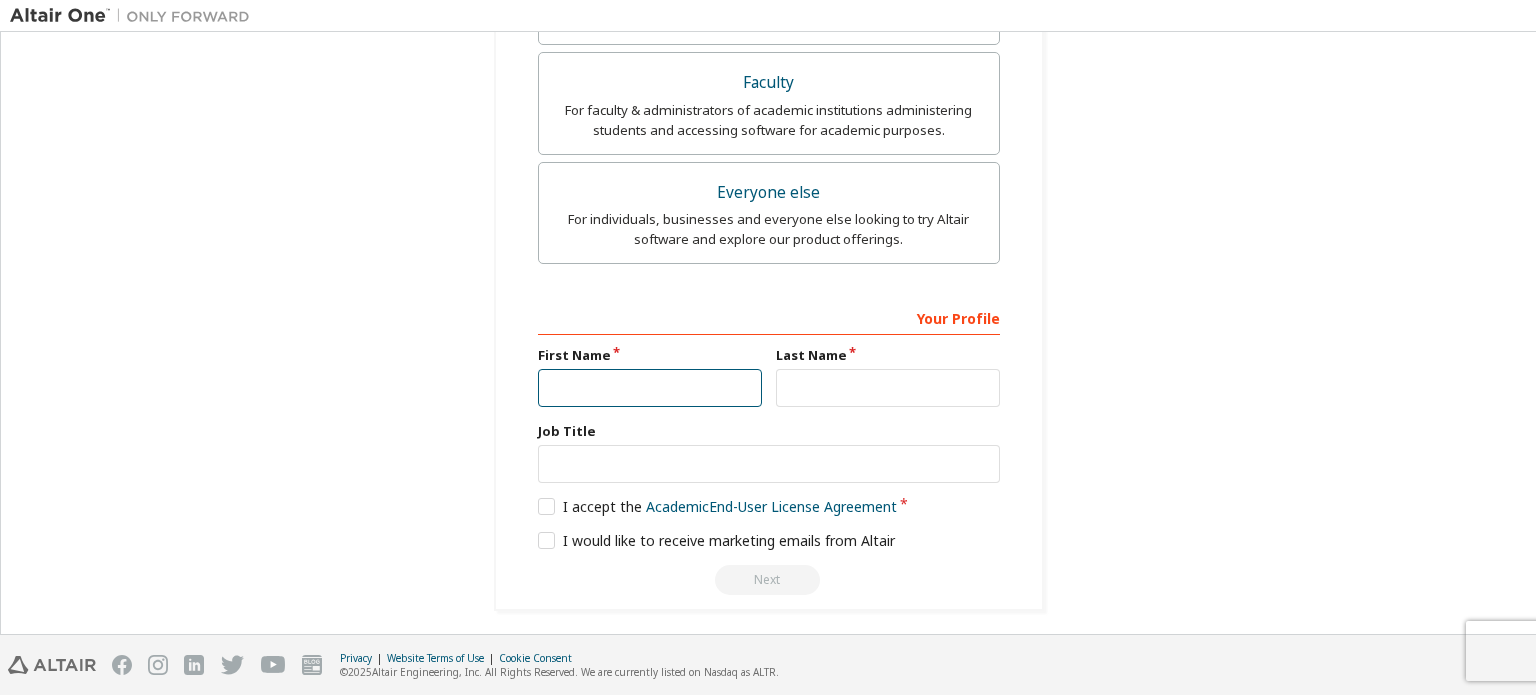 click at bounding box center (650, 388) 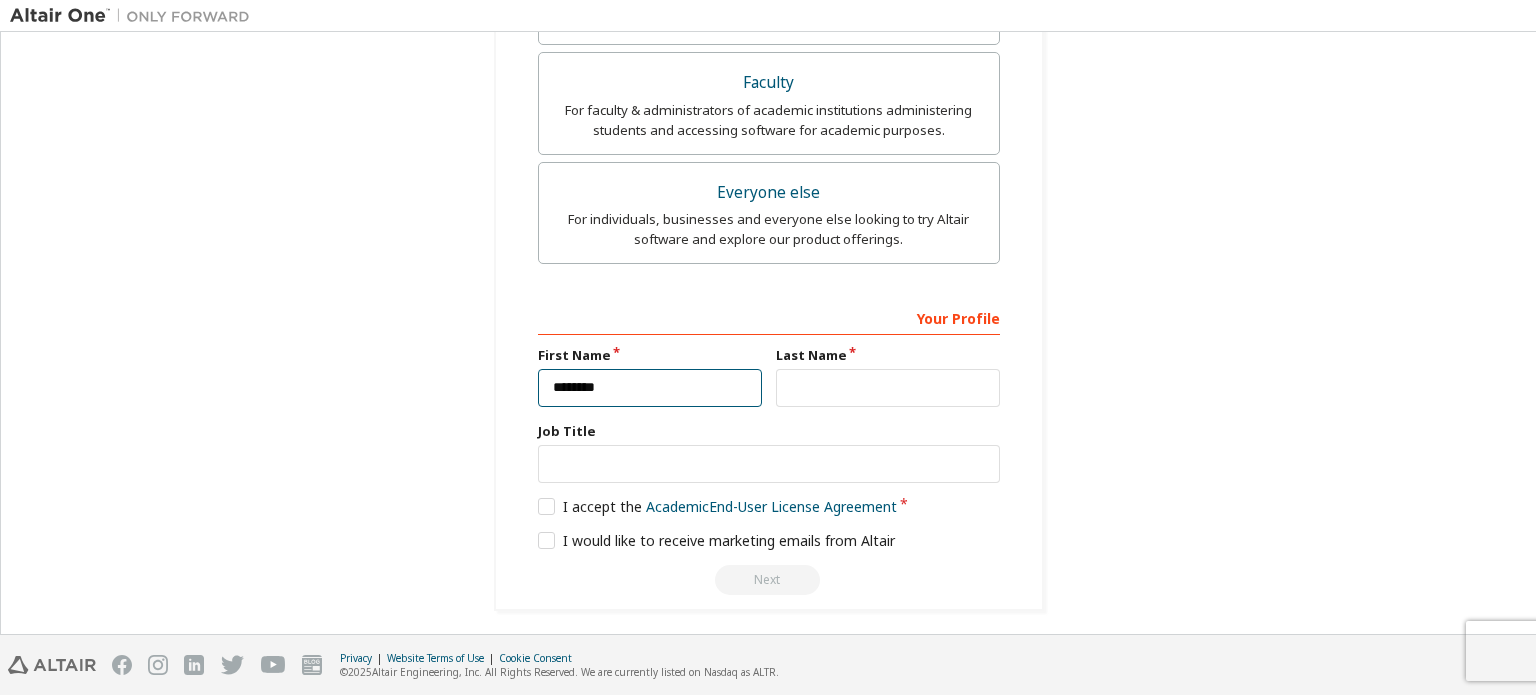 type on "********" 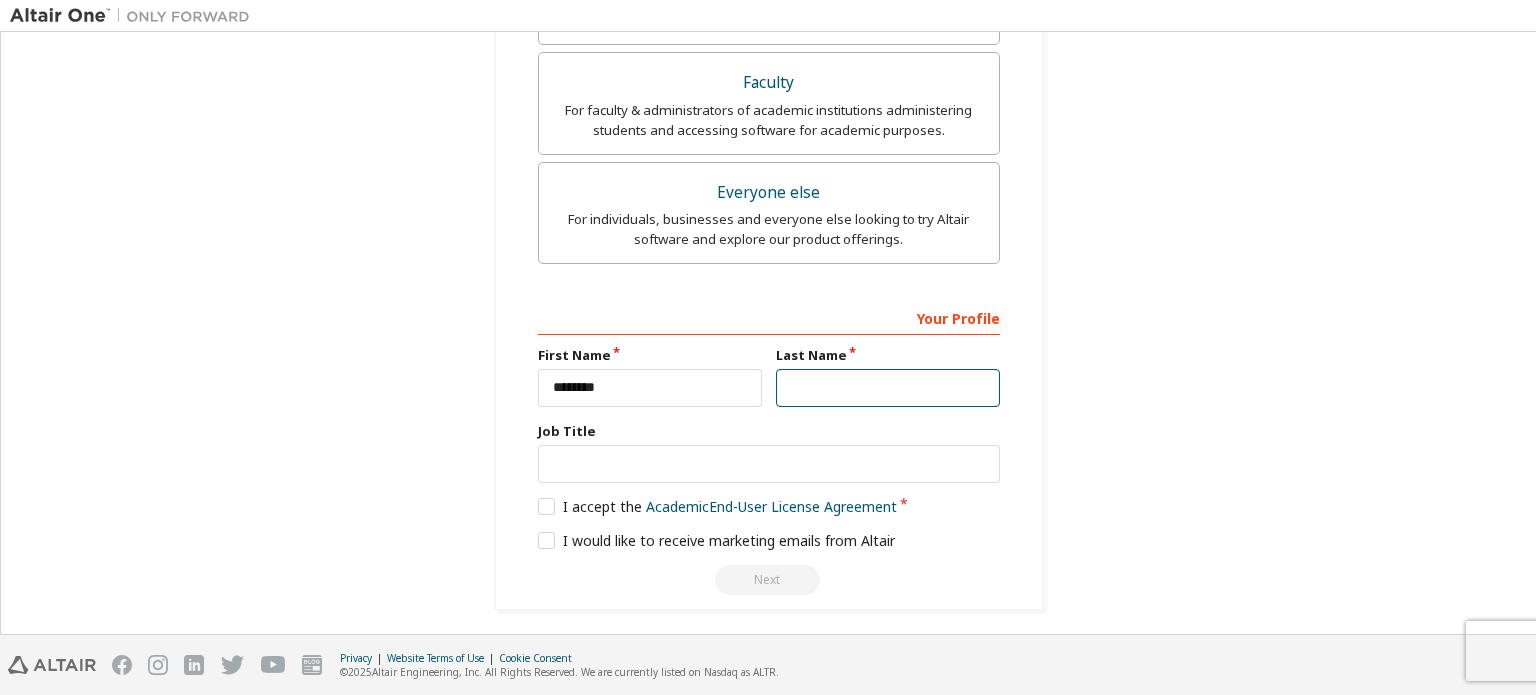 click at bounding box center [888, 388] 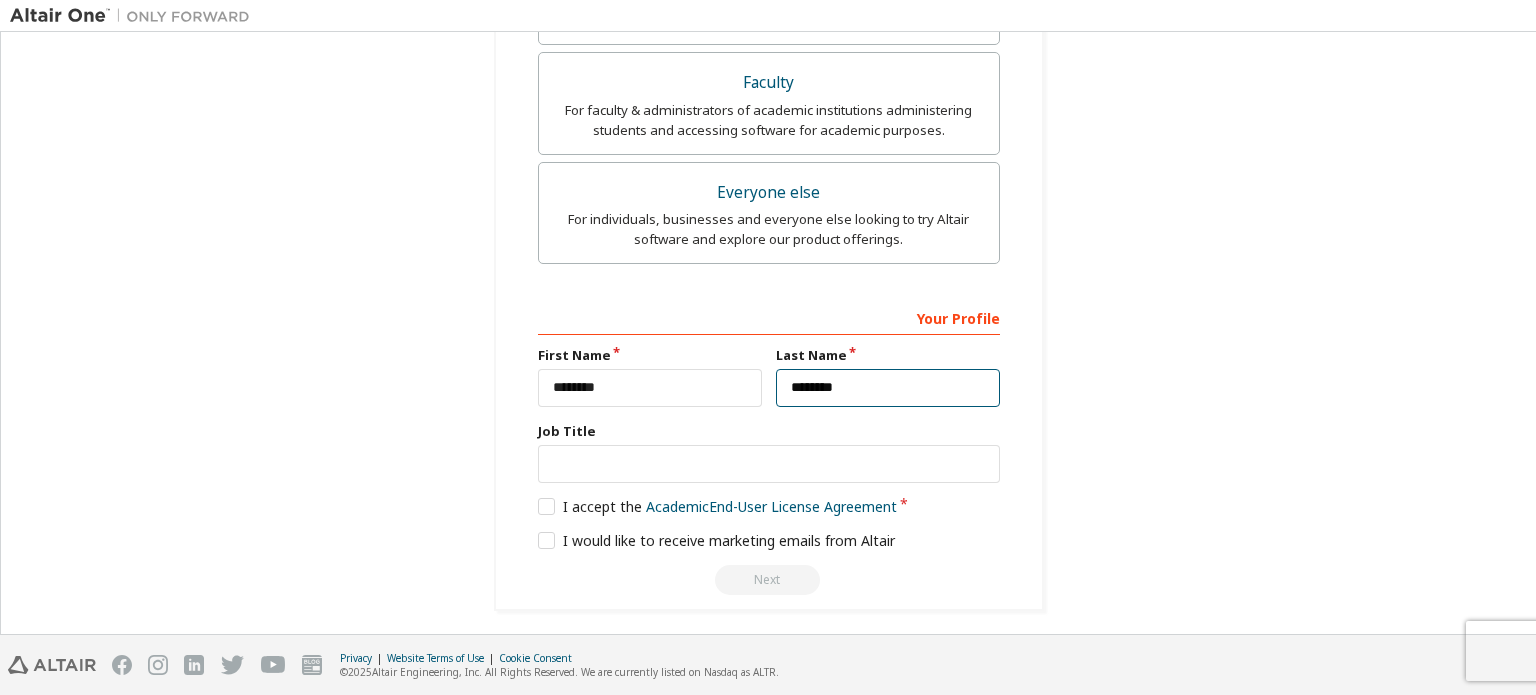 type on "********" 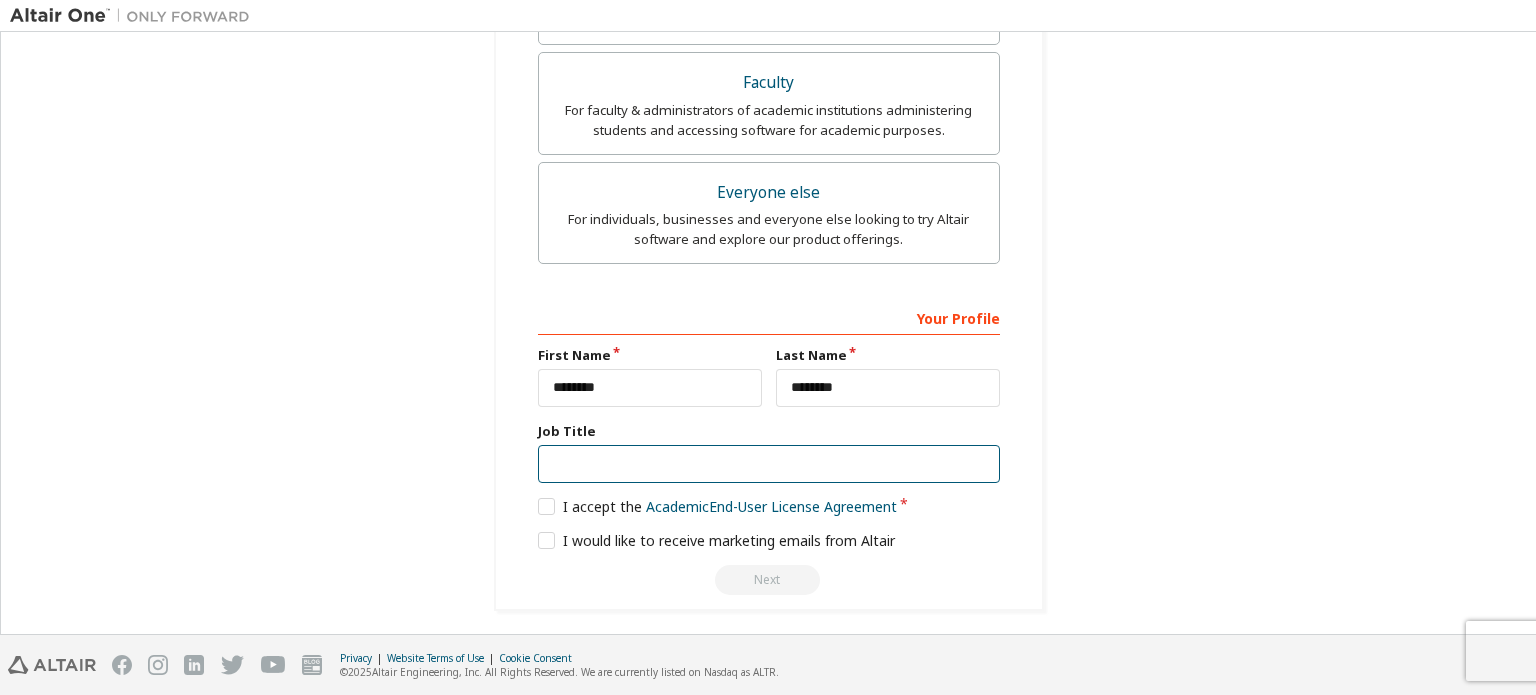 click at bounding box center (769, 464) 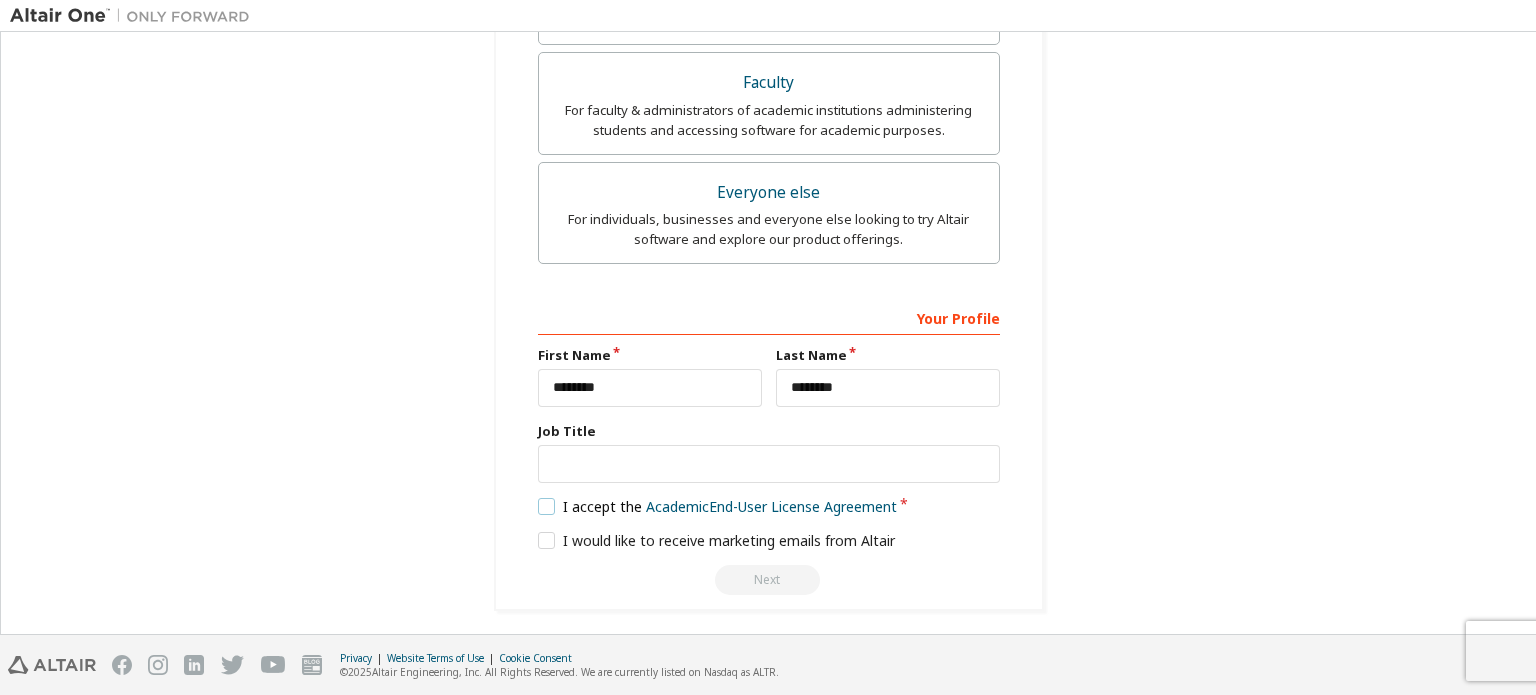 click on "I accept the   Academic   End-User License Agreement" at bounding box center [718, 506] 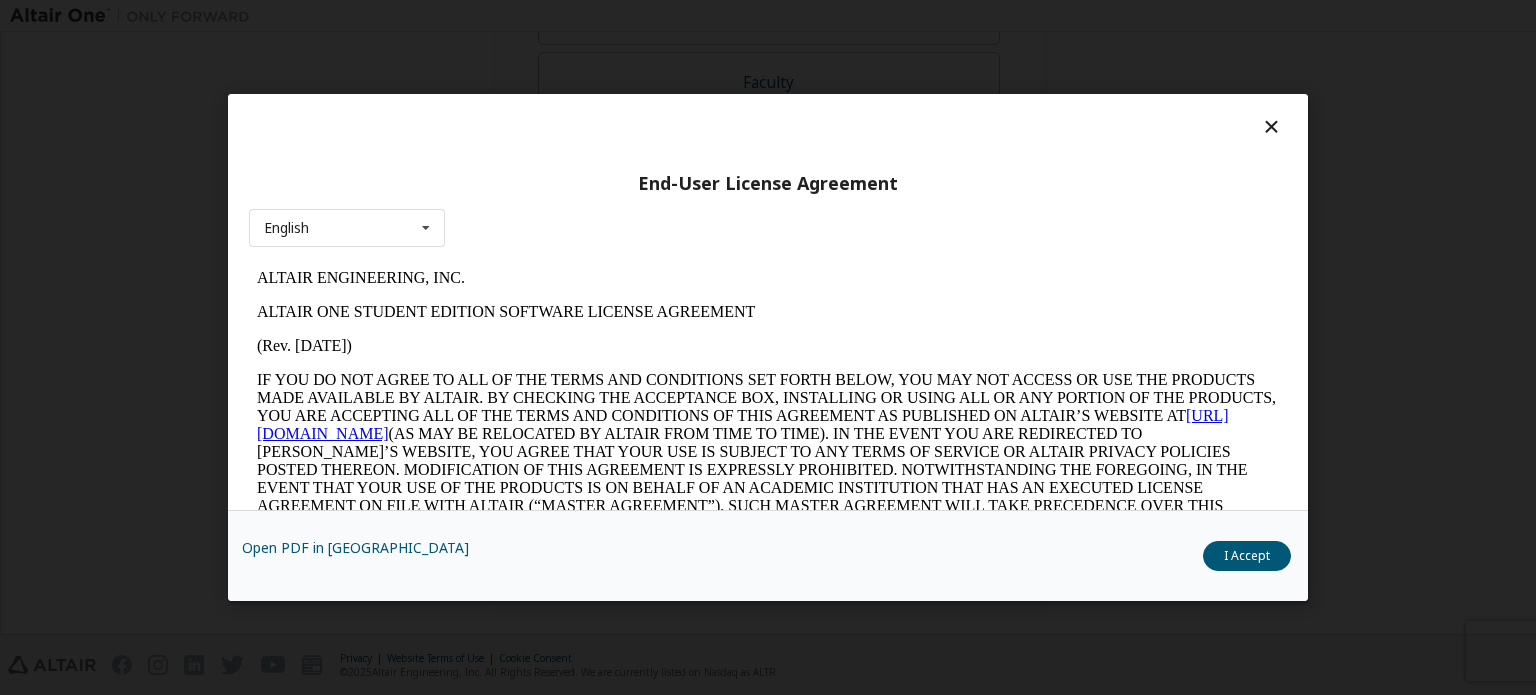 scroll, scrollTop: 0, scrollLeft: 0, axis: both 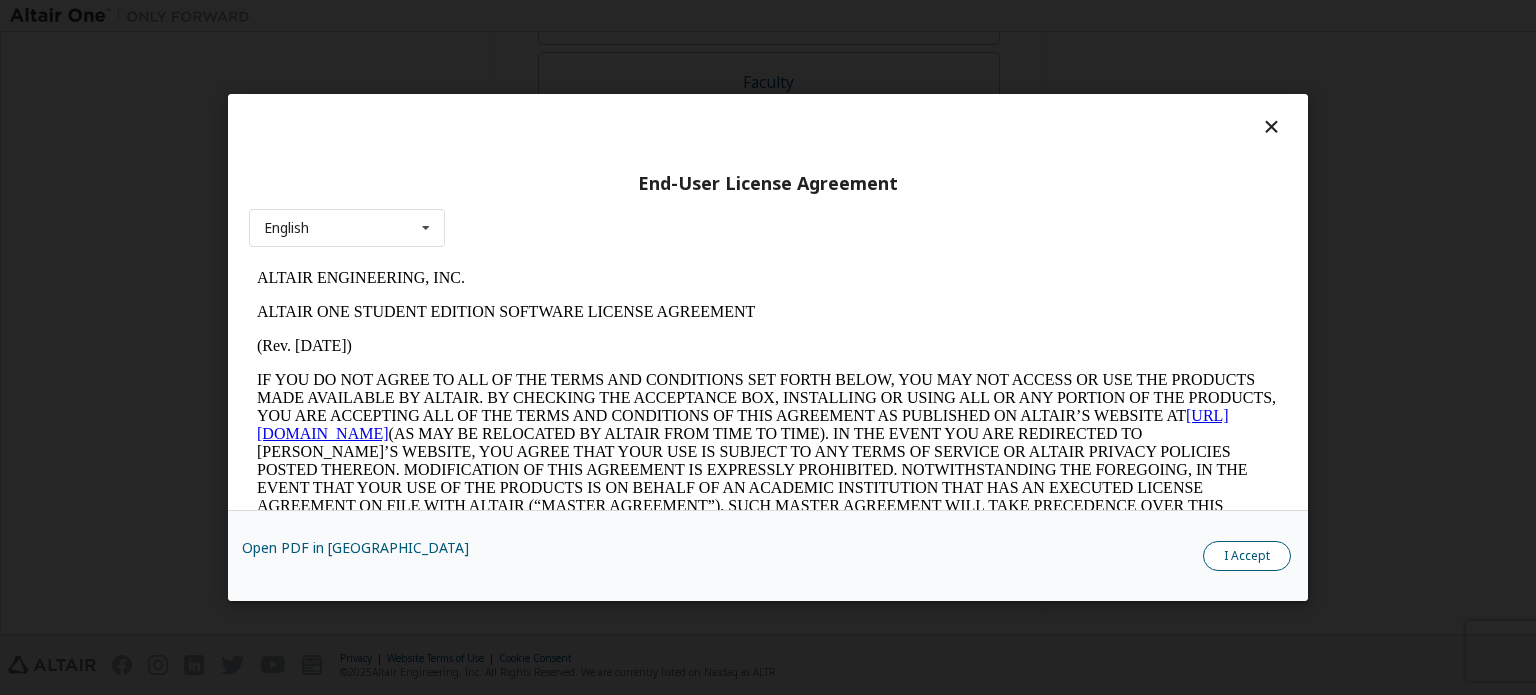click on "I Accept" at bounding box center [1247, 556] 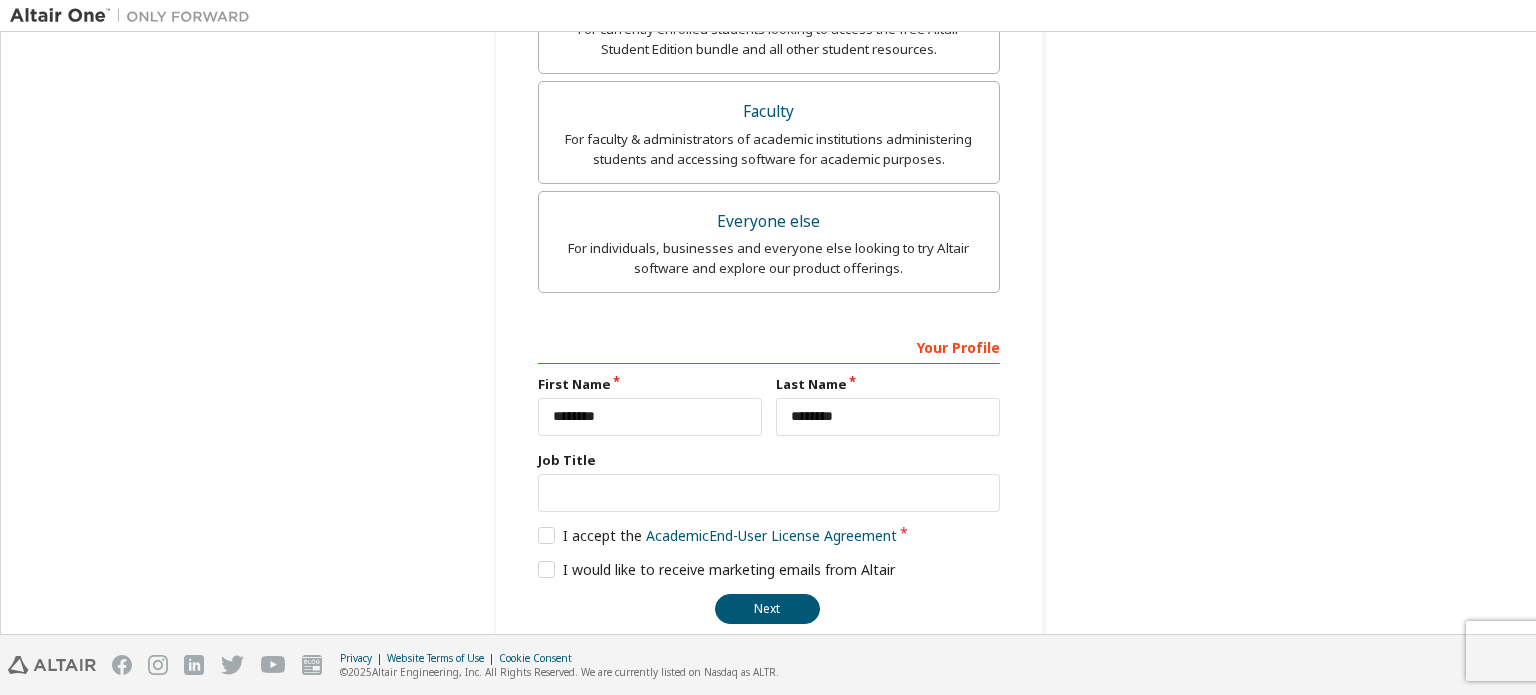 scroll, scrollTop: 627, scrollLeft: 0, axis: vertical 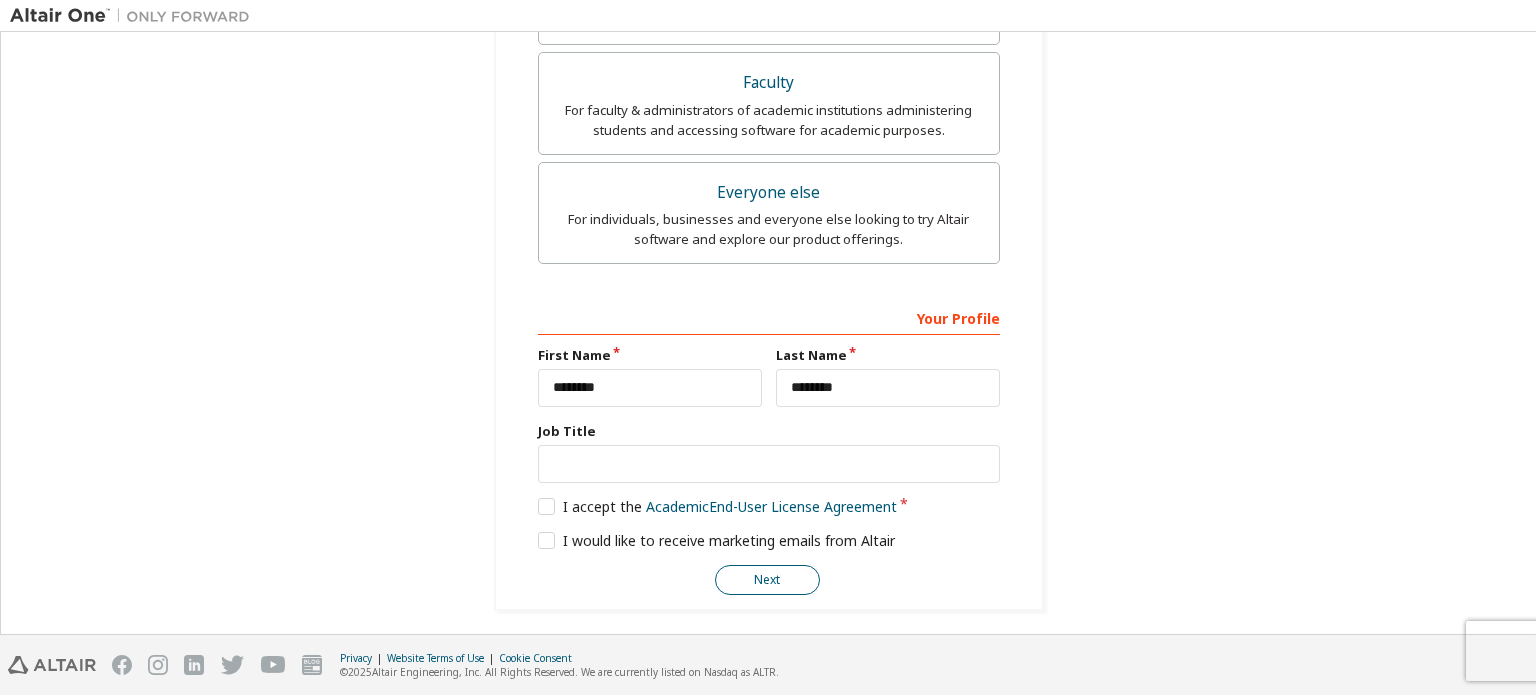 click on "Next" at bounding box center (767, 580) 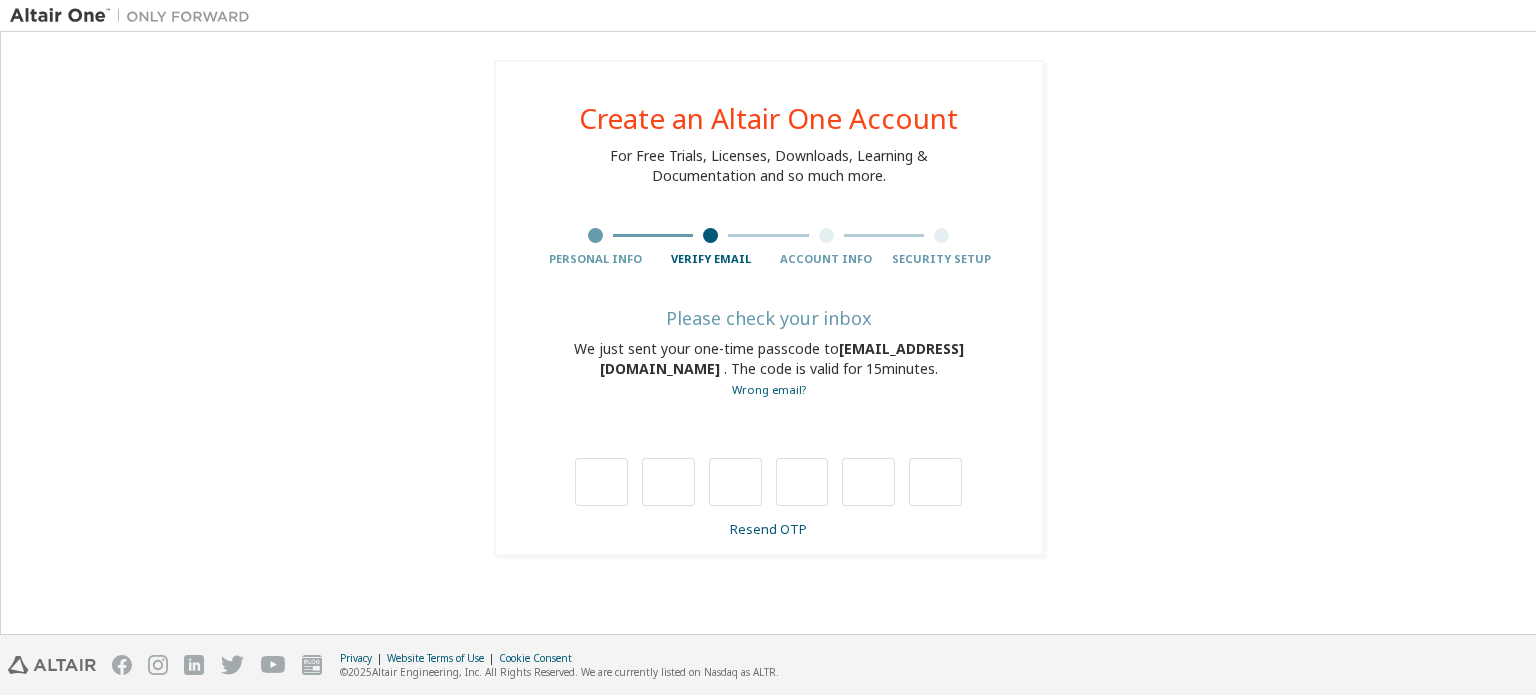 scroll, scrollTop: 0, scrollLeft: 0, axis: both 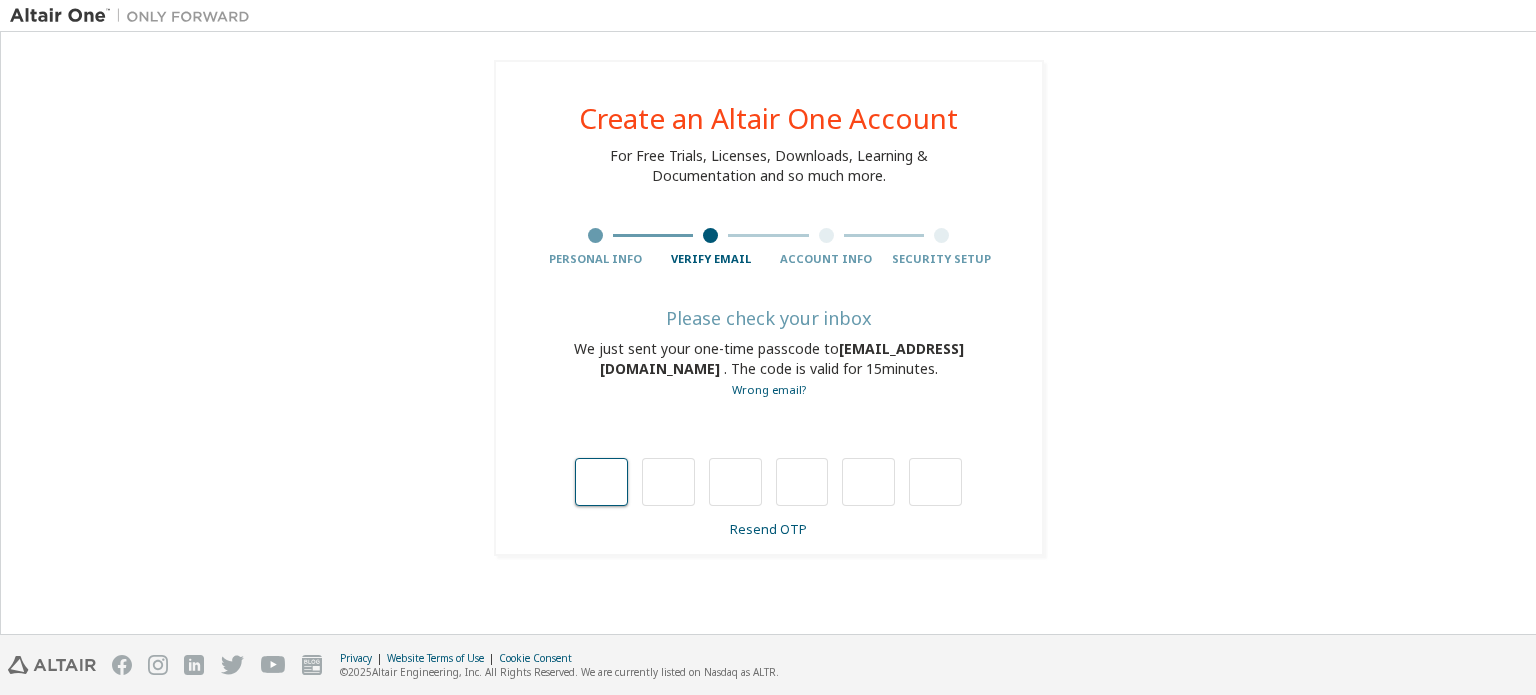 type on "*" 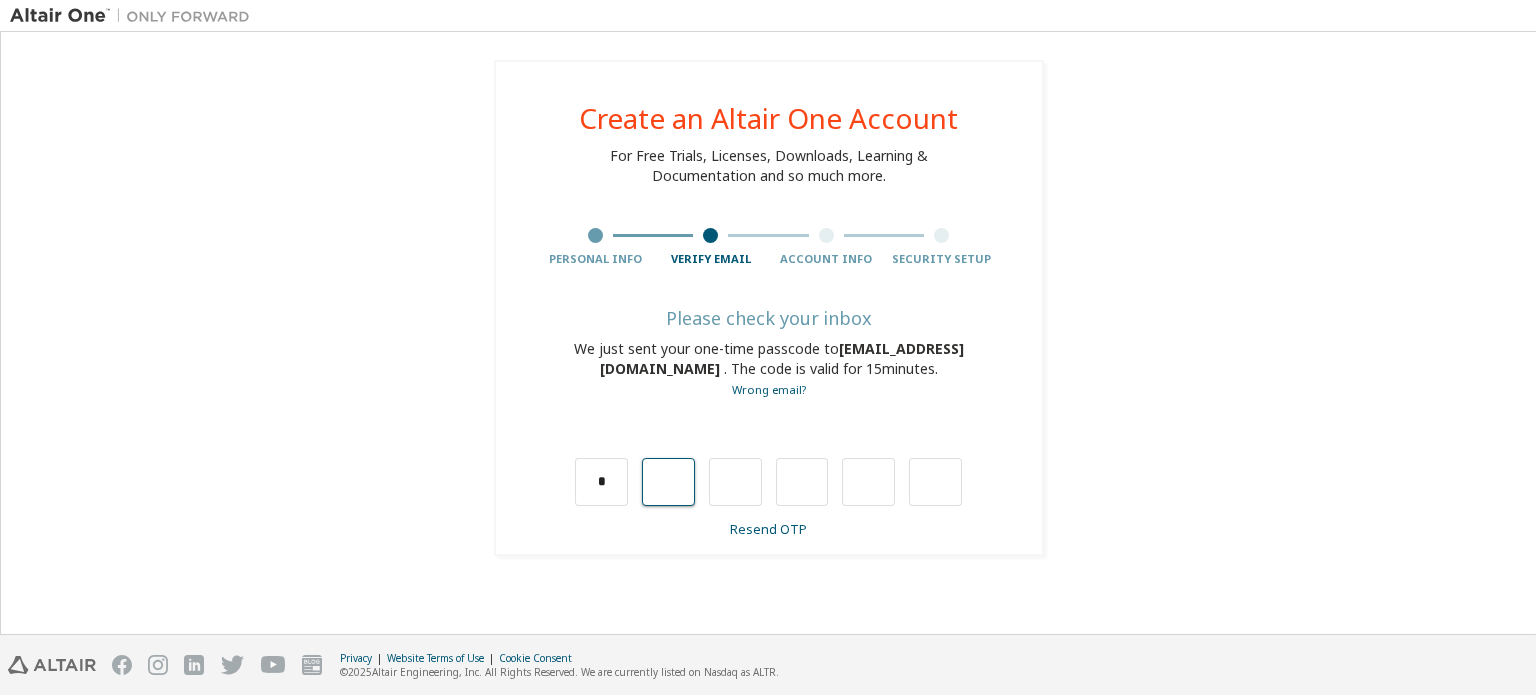 type on "*" 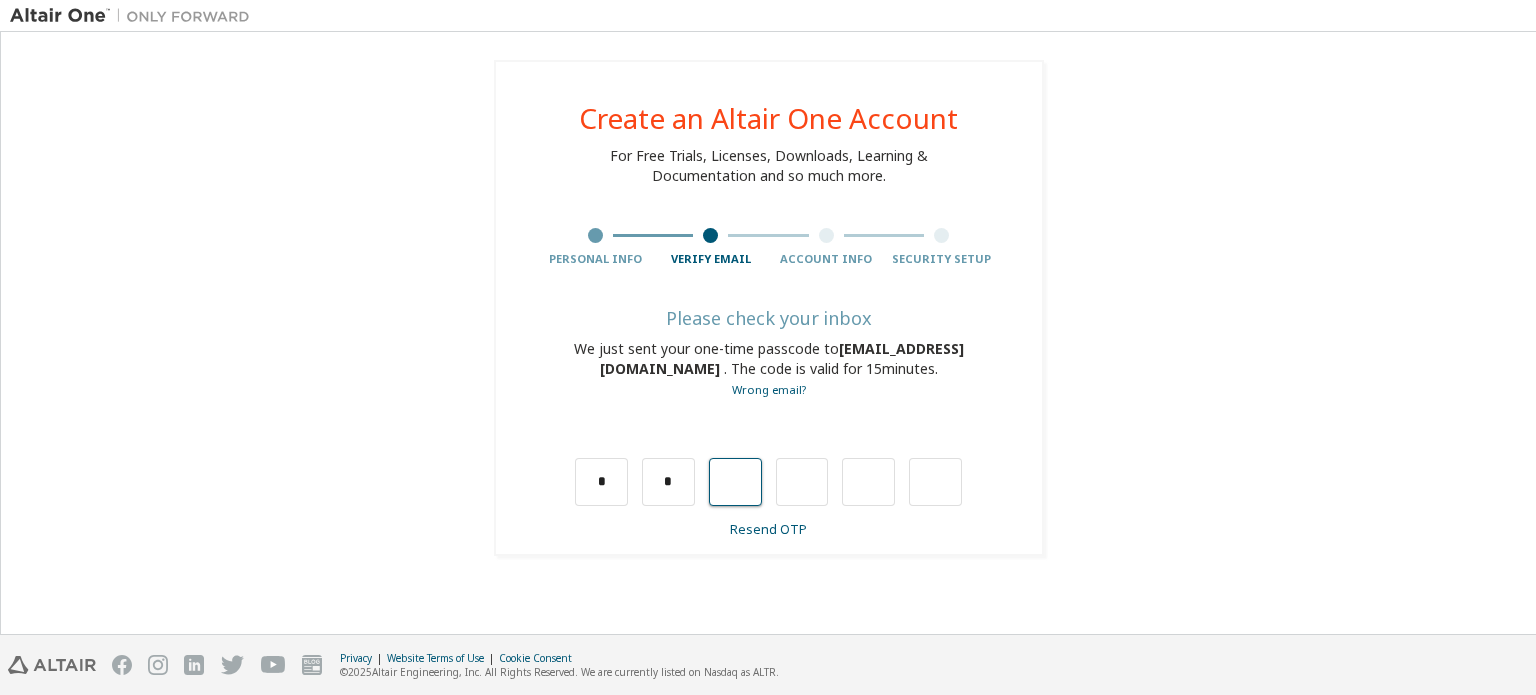 type on "*" 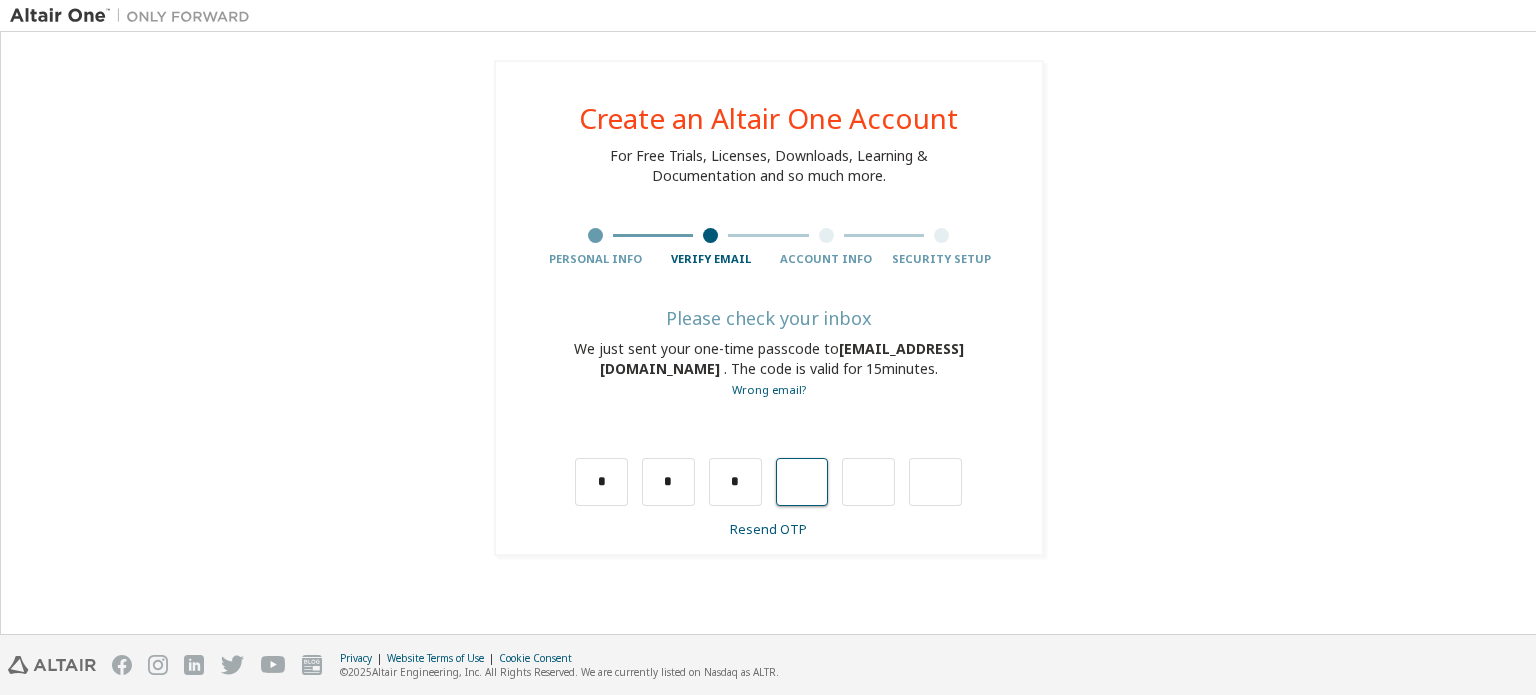 type on "*" 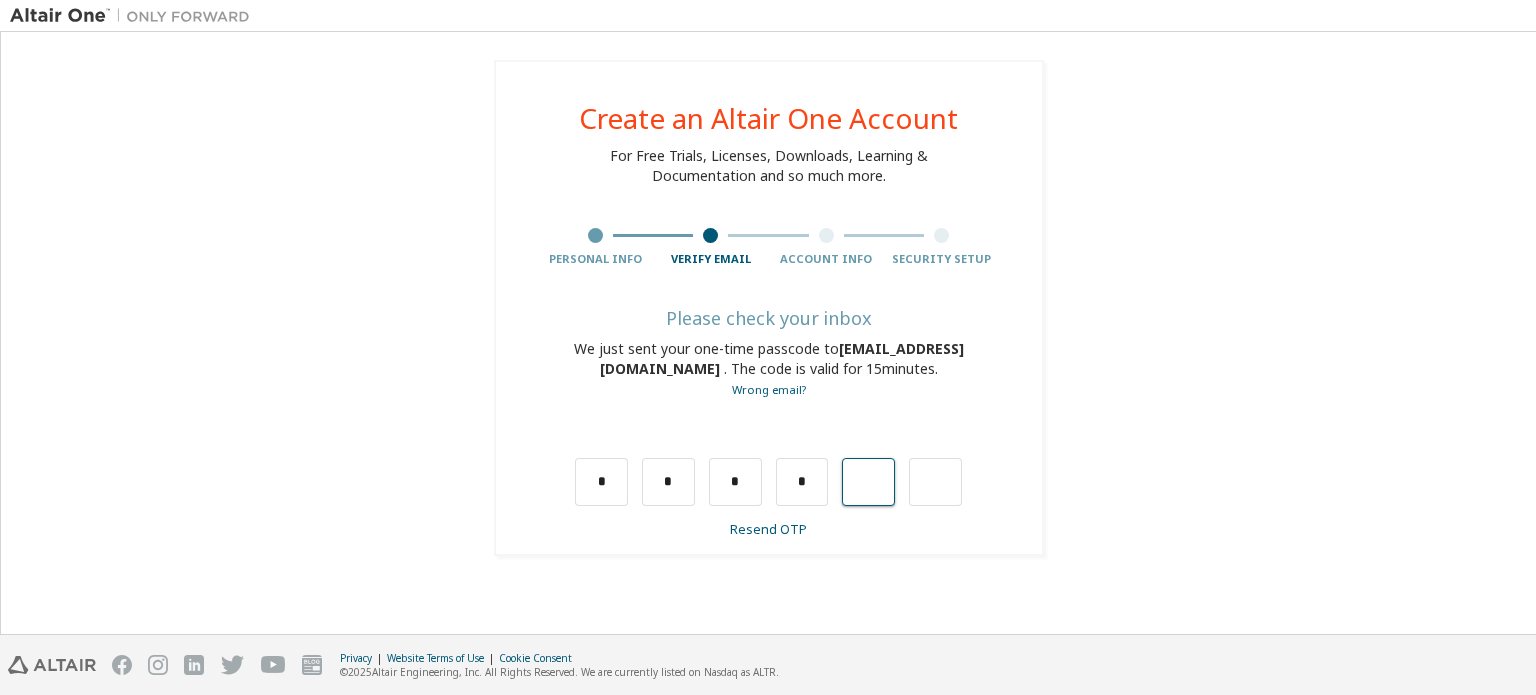 type on "*" 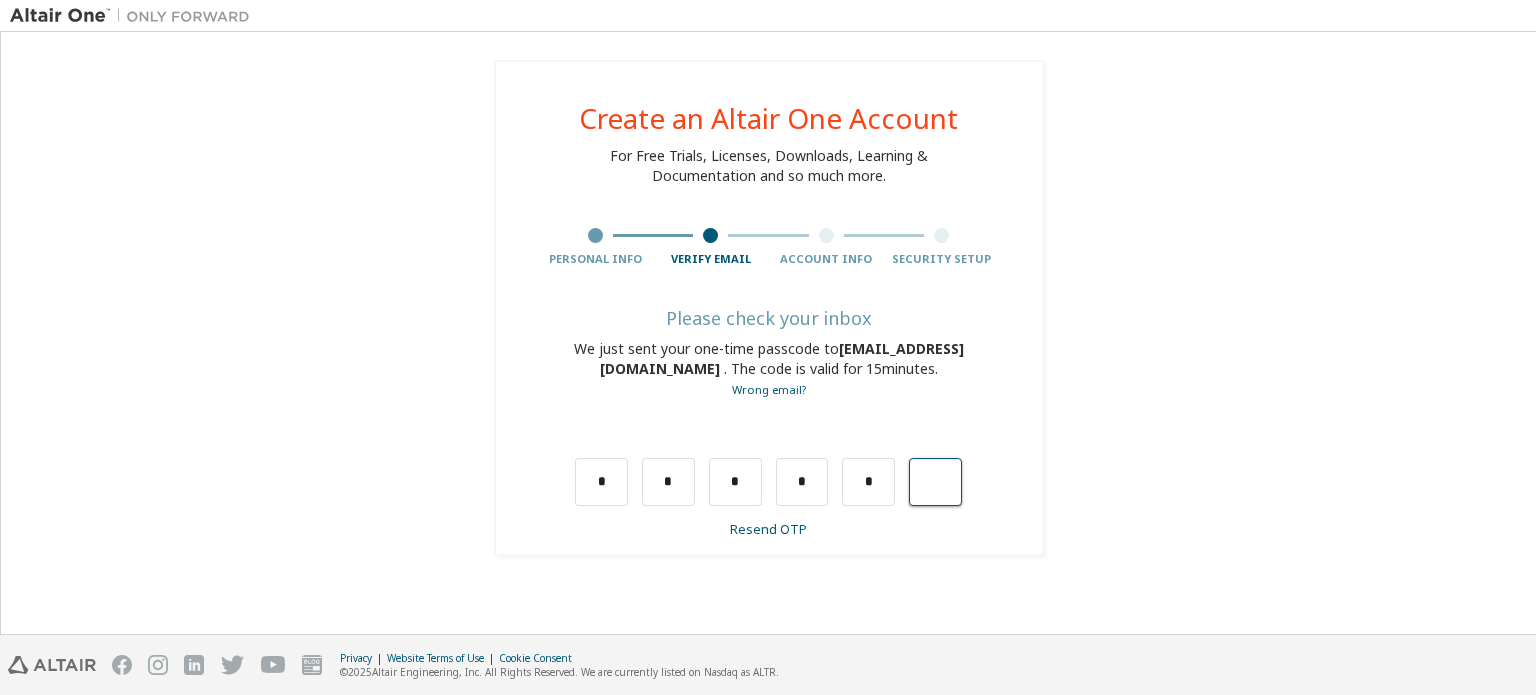 type on "*" 